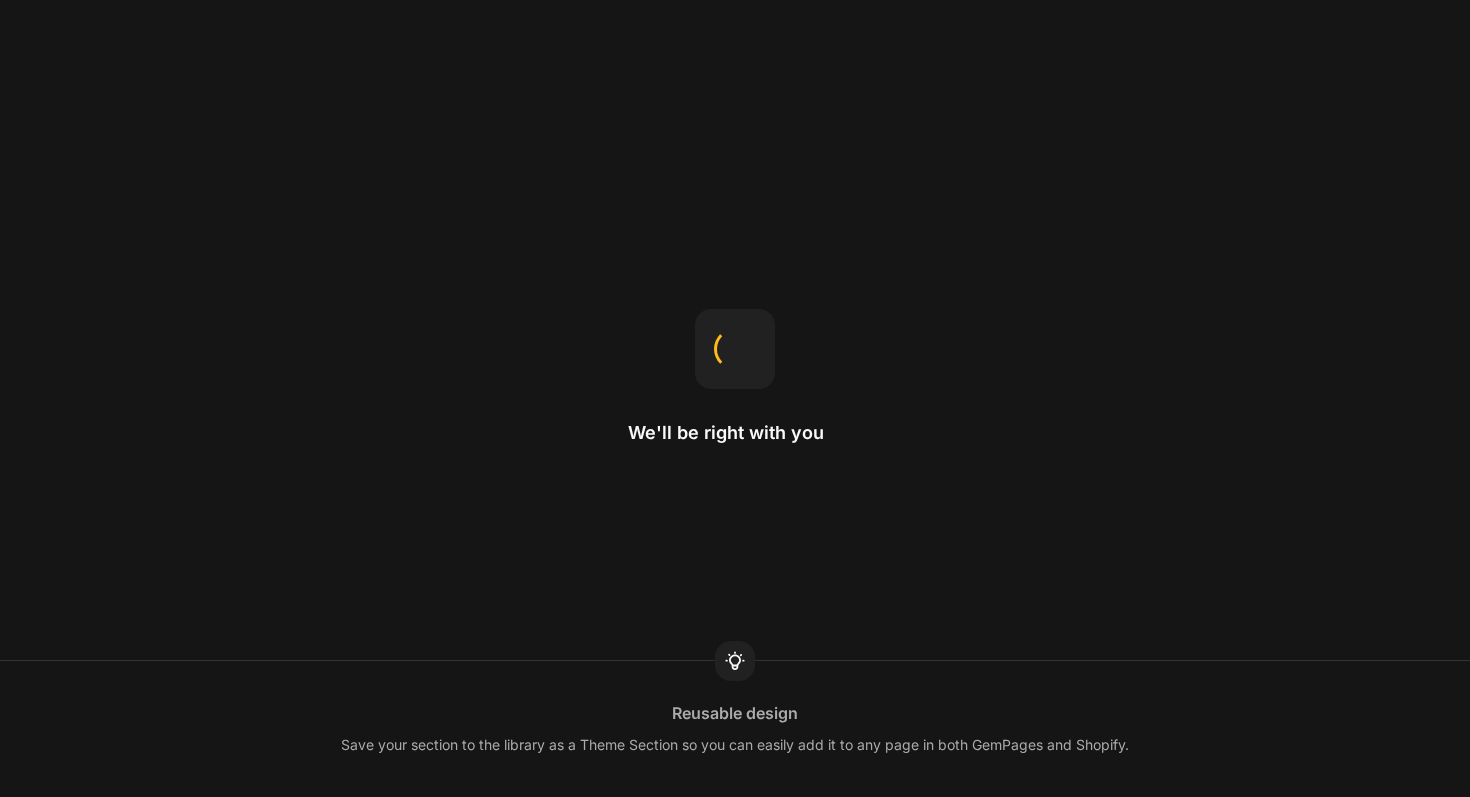 scroll, scrollTop: 0, scrollLeft: 0, axis: both 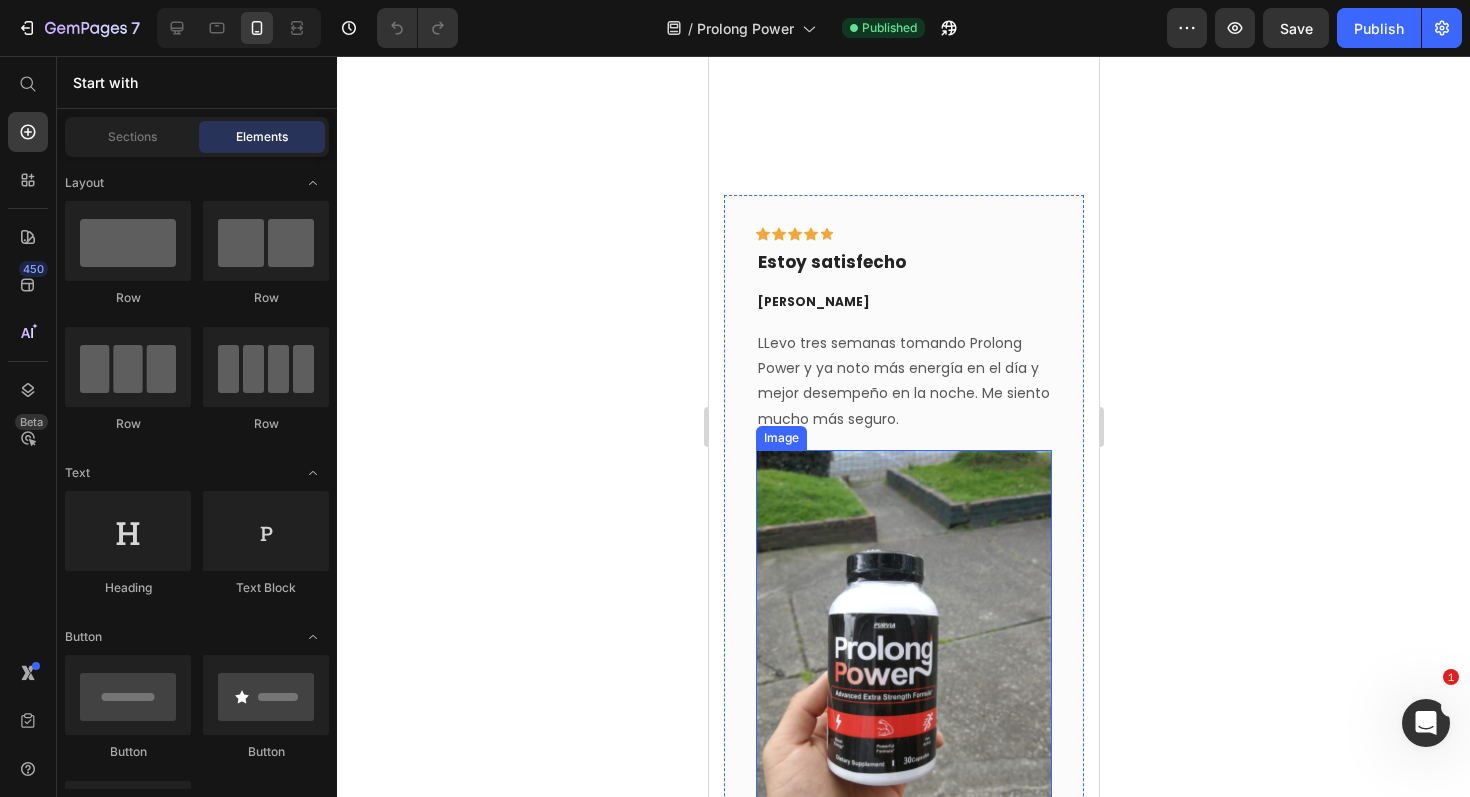 click at bounding box center (903, 647) 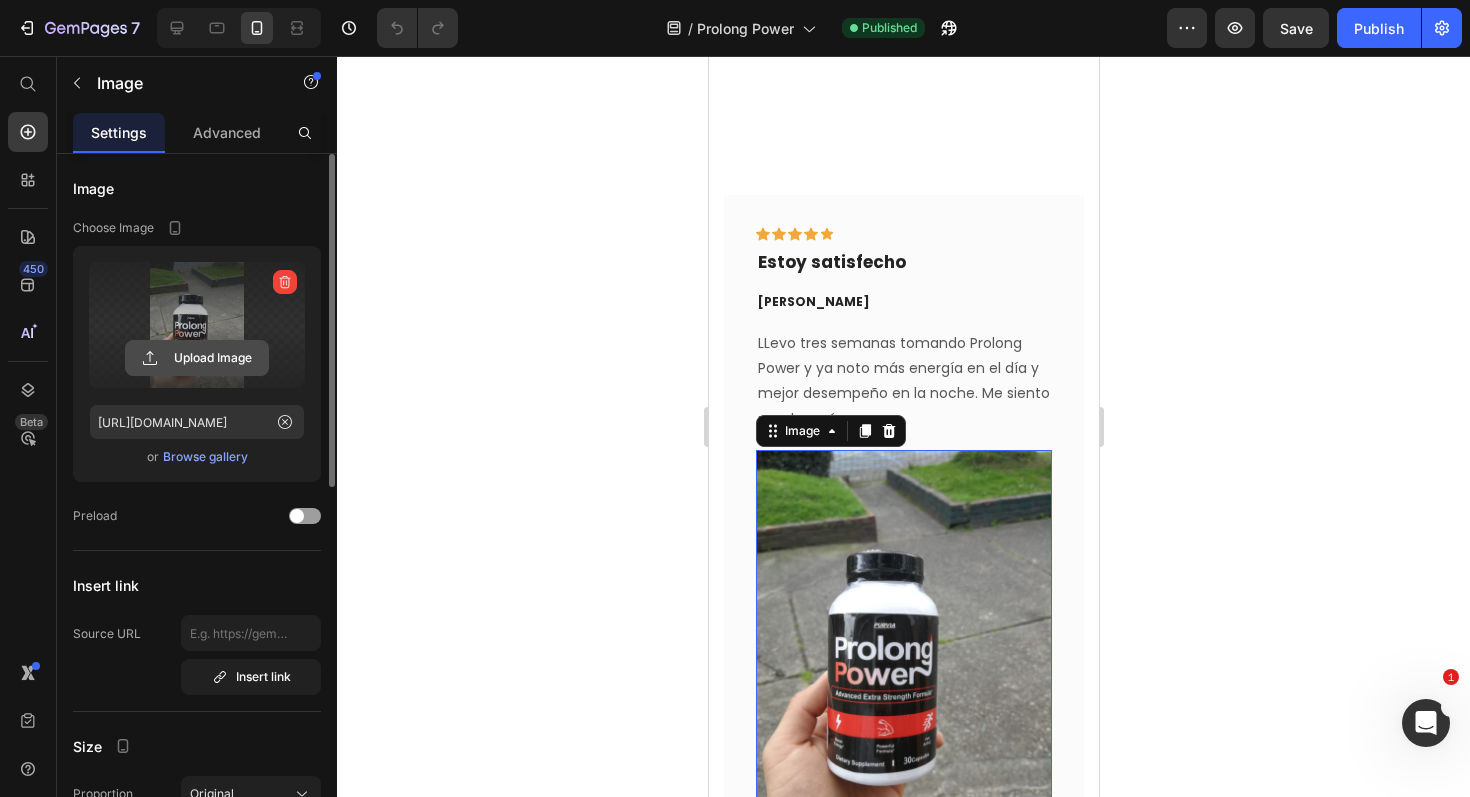 click 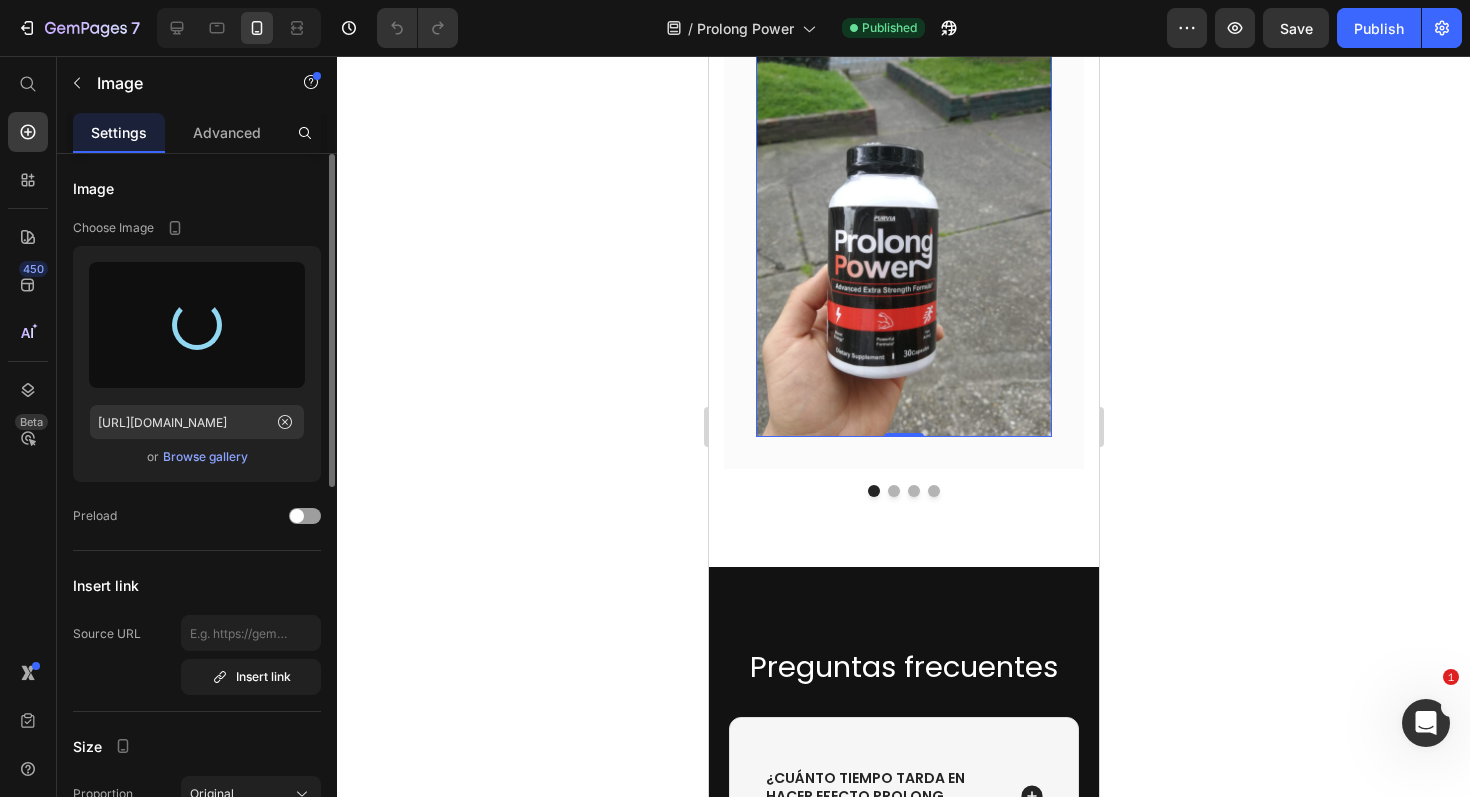 scroll, scrollTop: 6936, scrollLeft: 0, axis: vertical 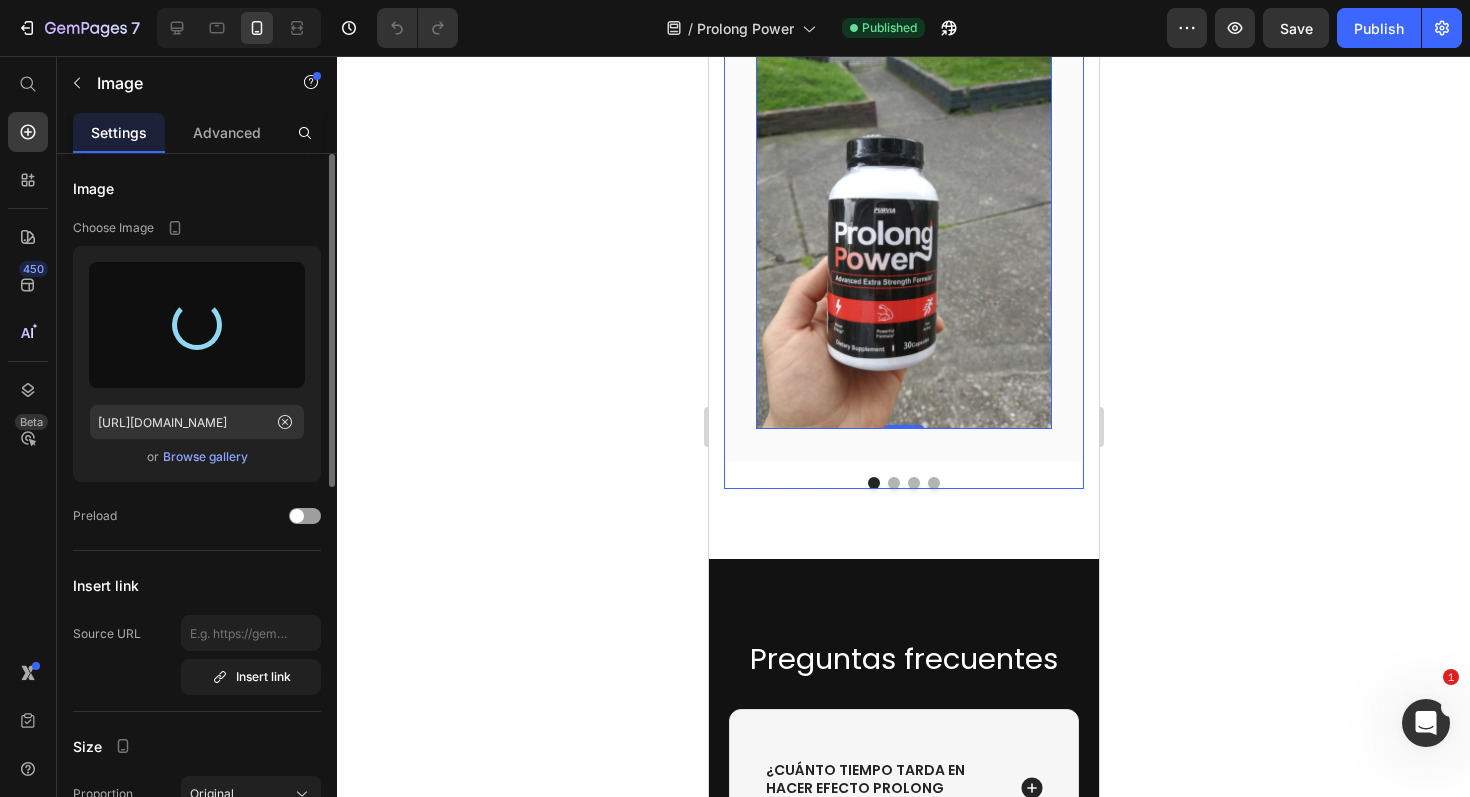 type on "[URL][DOMAIN_NAME]" 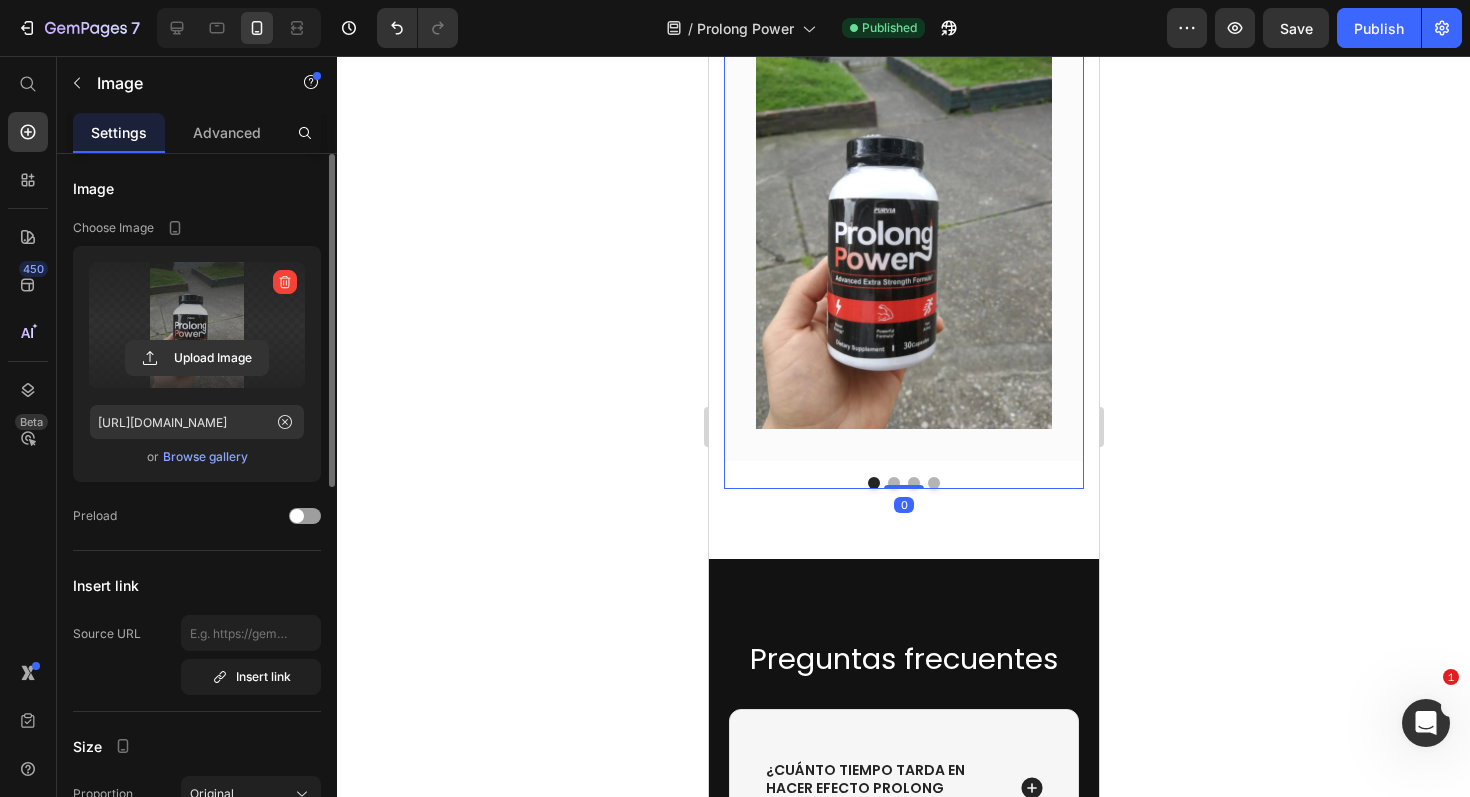 click at bounding box center [893, 483] 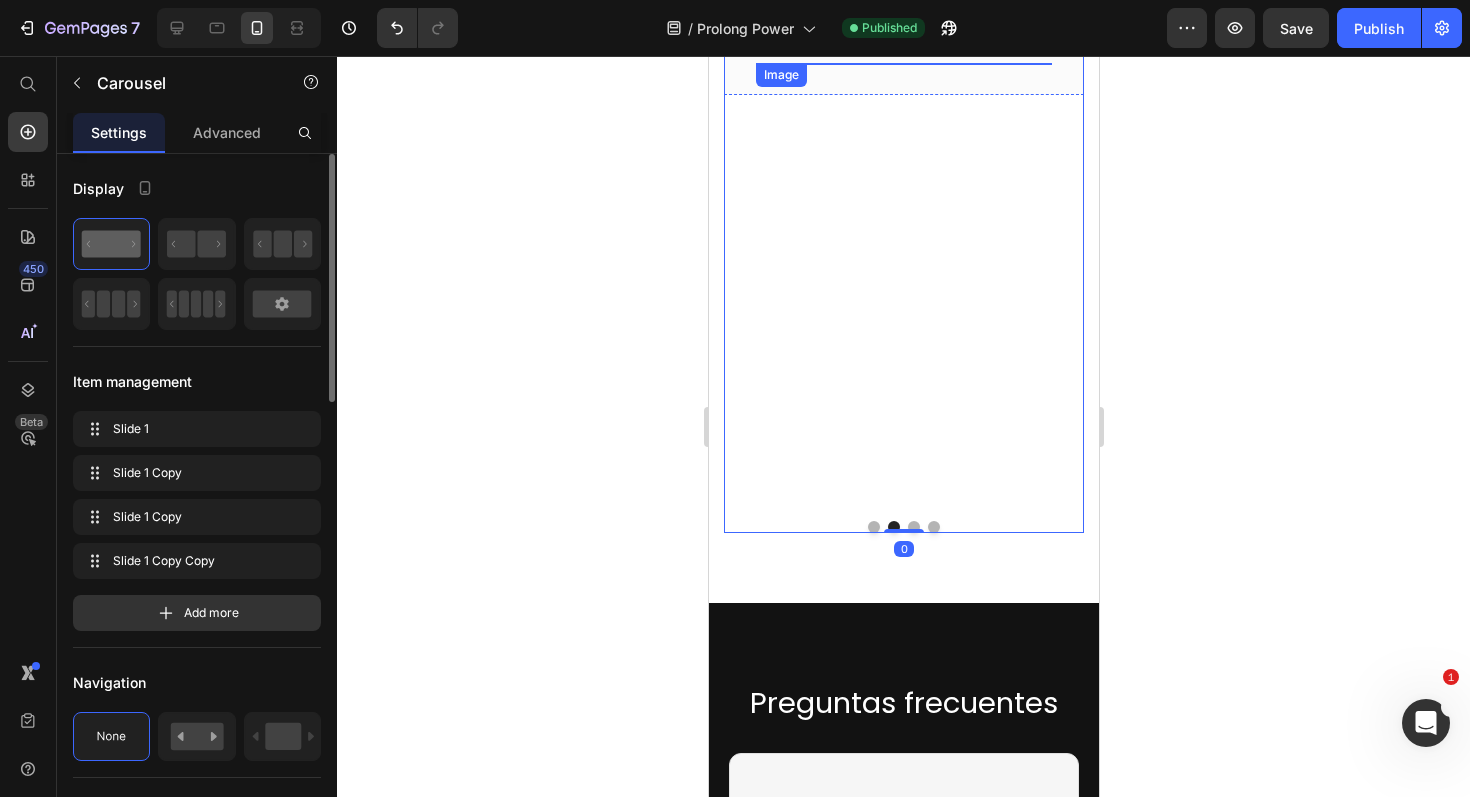 scroll, scrollTop: 6797, scrollLeft: 0, axis: vertical 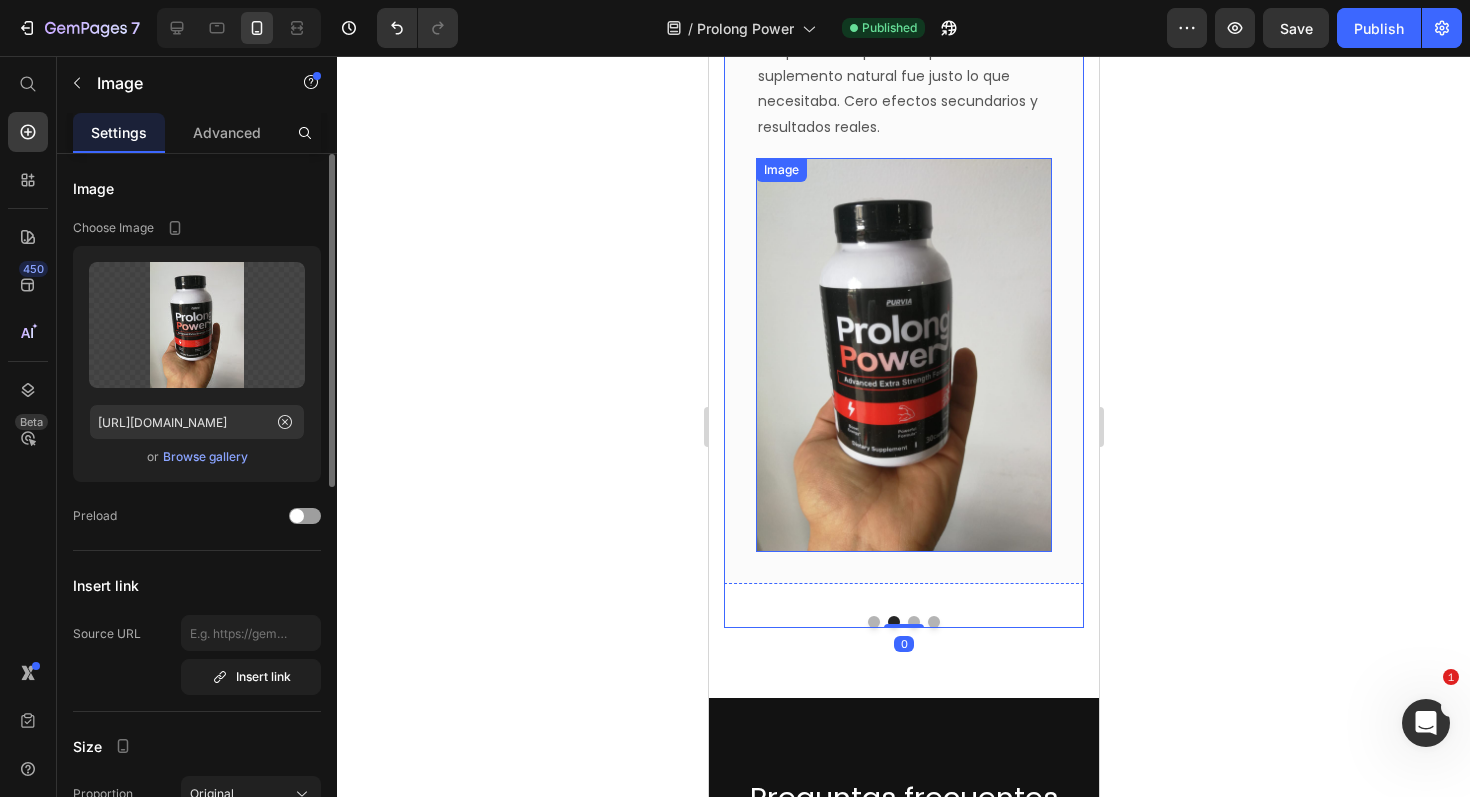 click at bounding box center [903, 355] 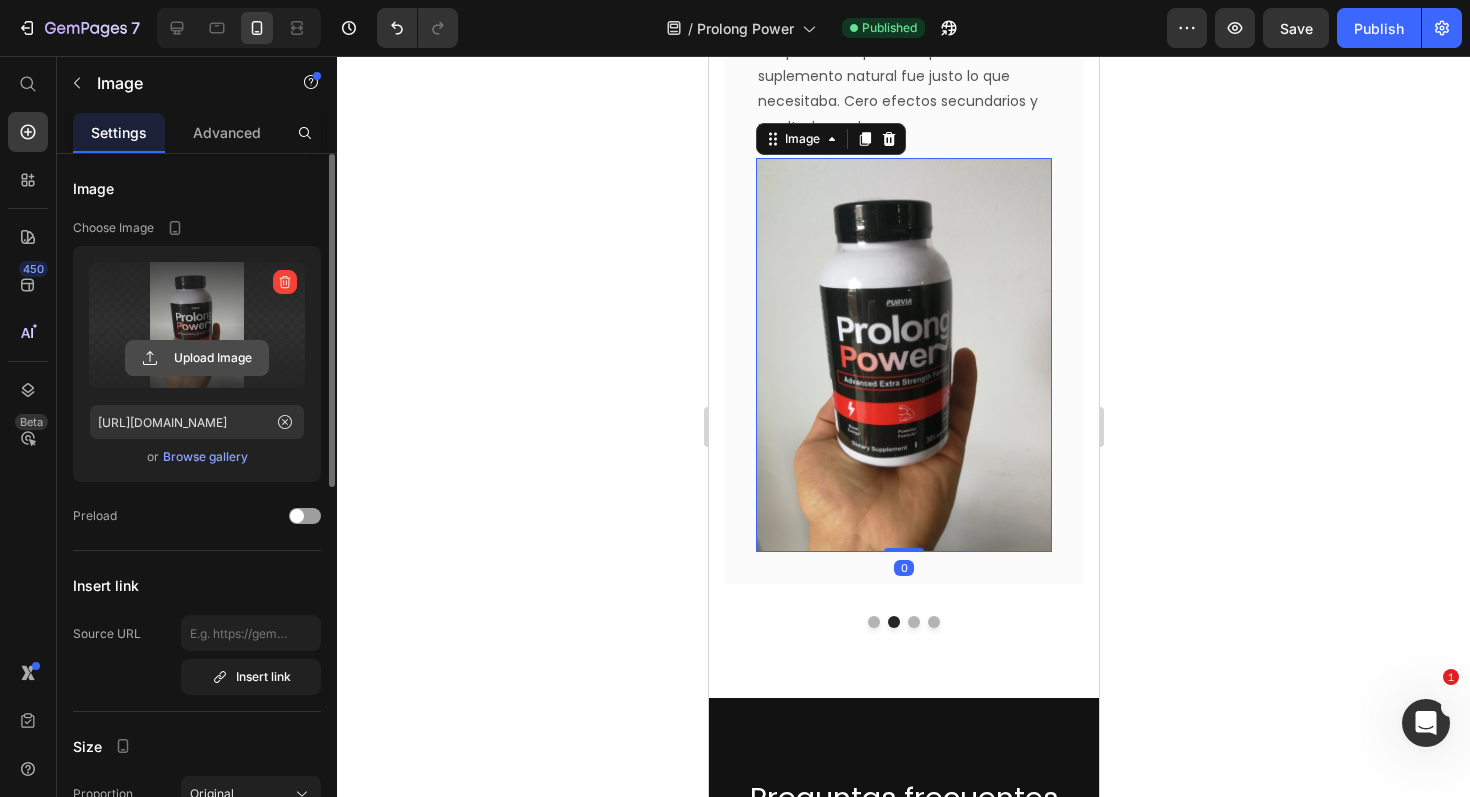 click 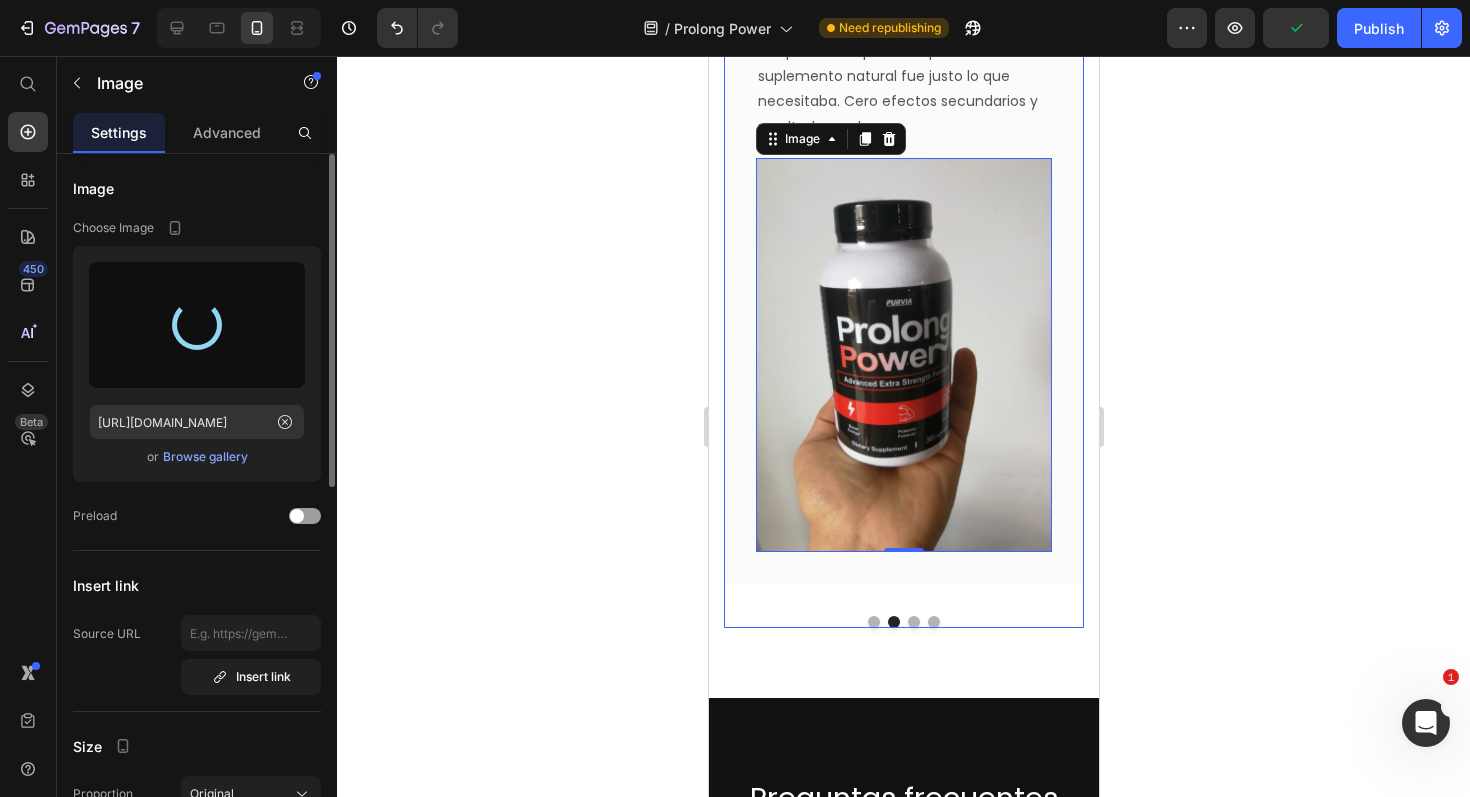 type on "[URL][DOMAIN_NAME]" 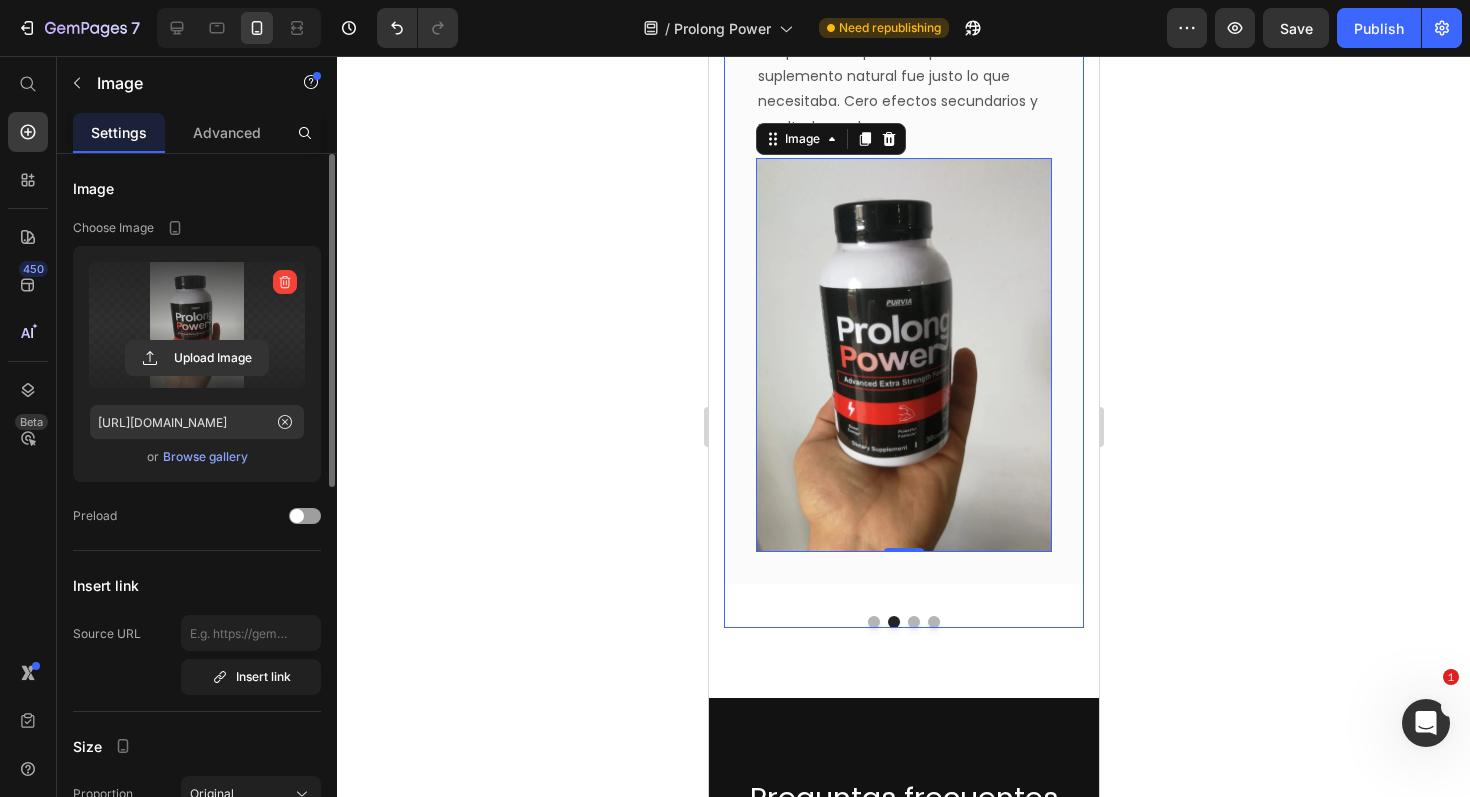 click at bounding box center (913, 622) 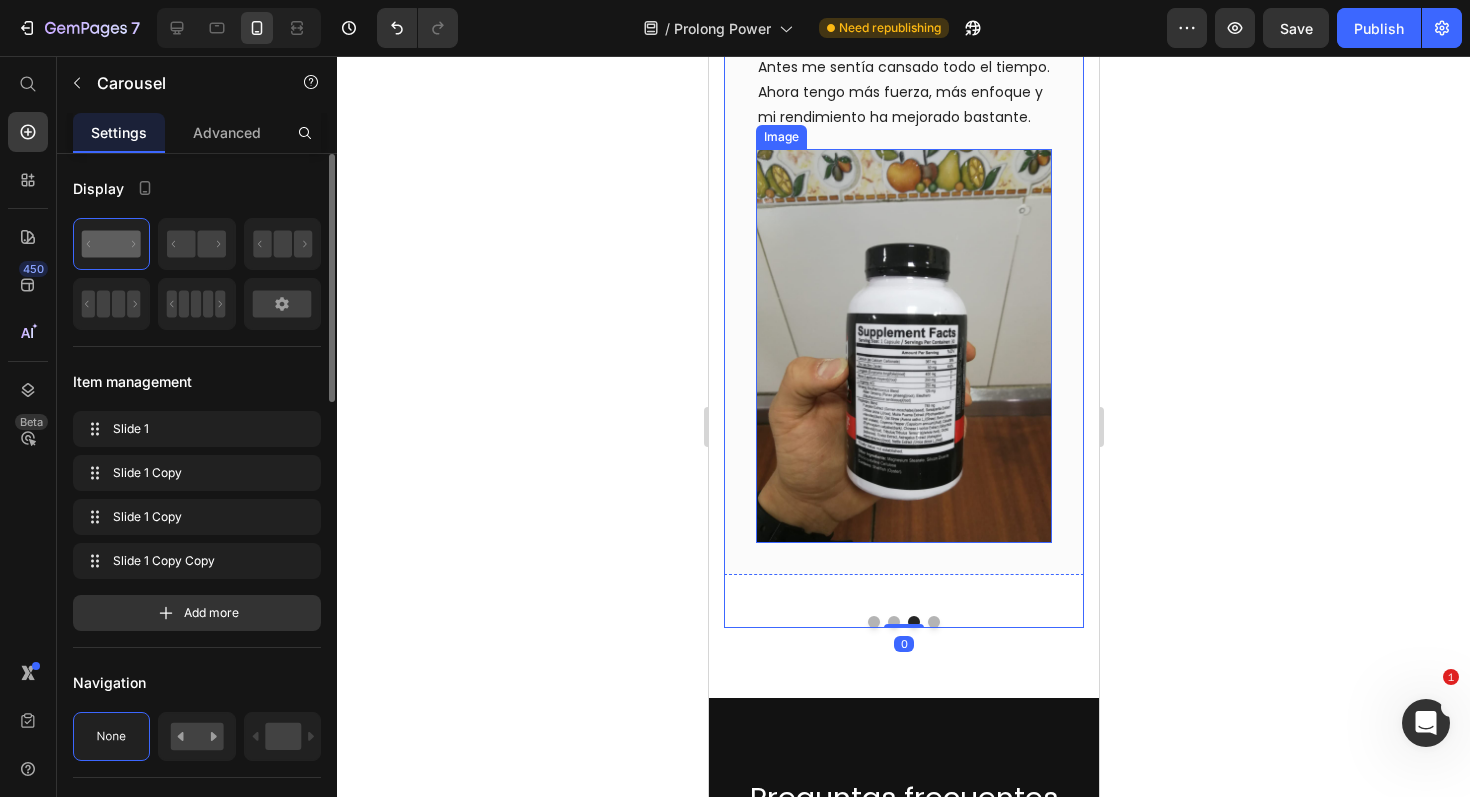 click at bounding box center (903, 346) 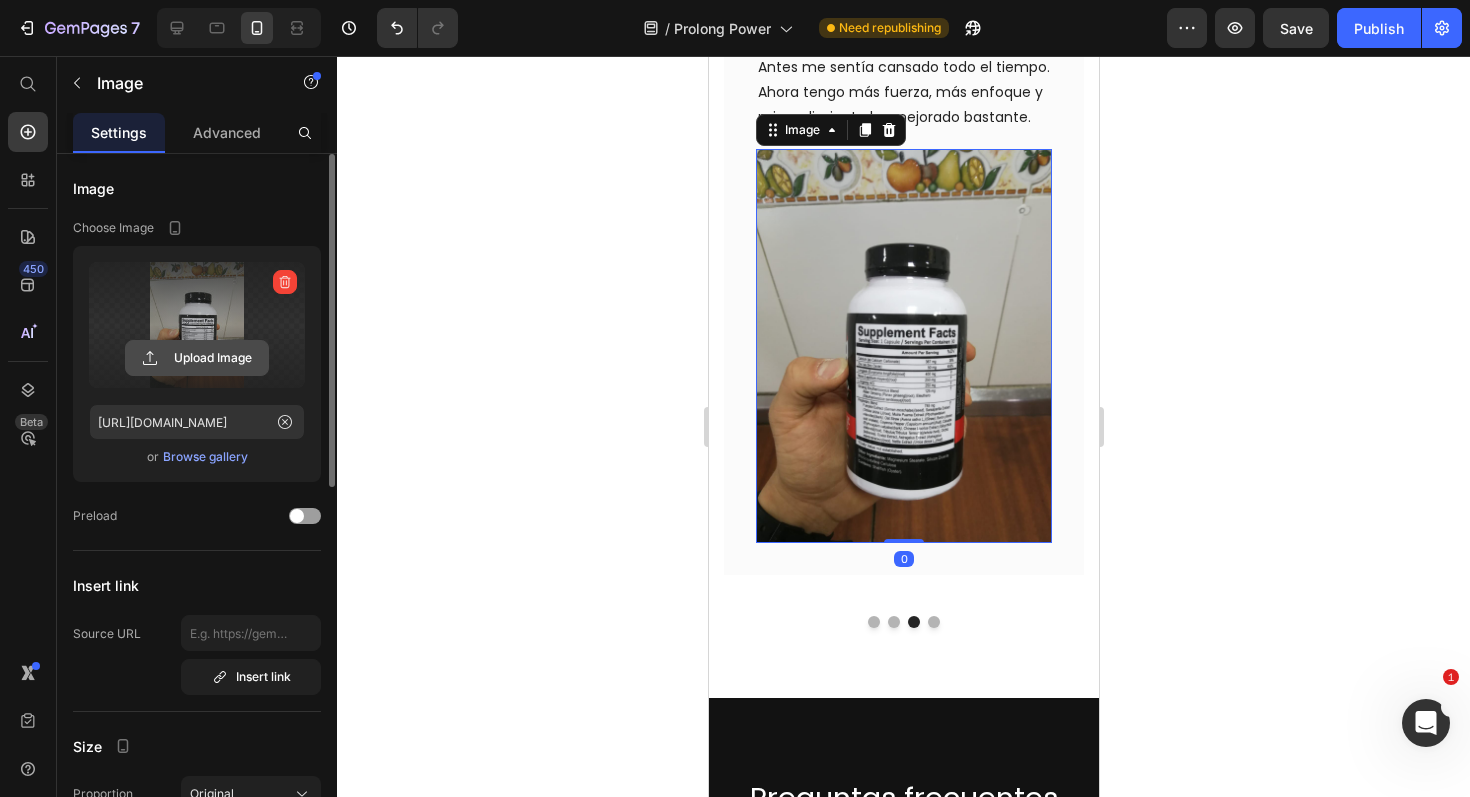 click 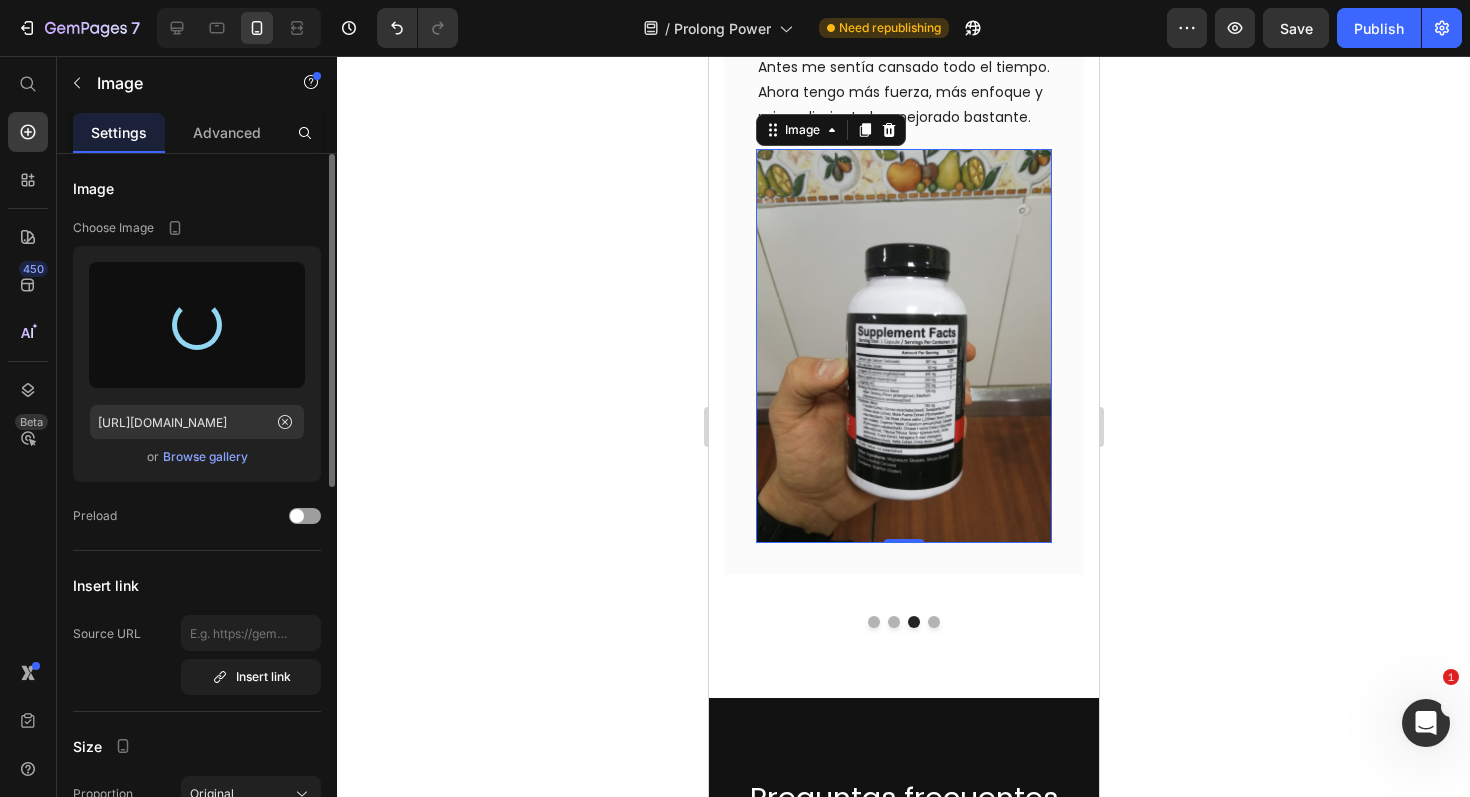 click 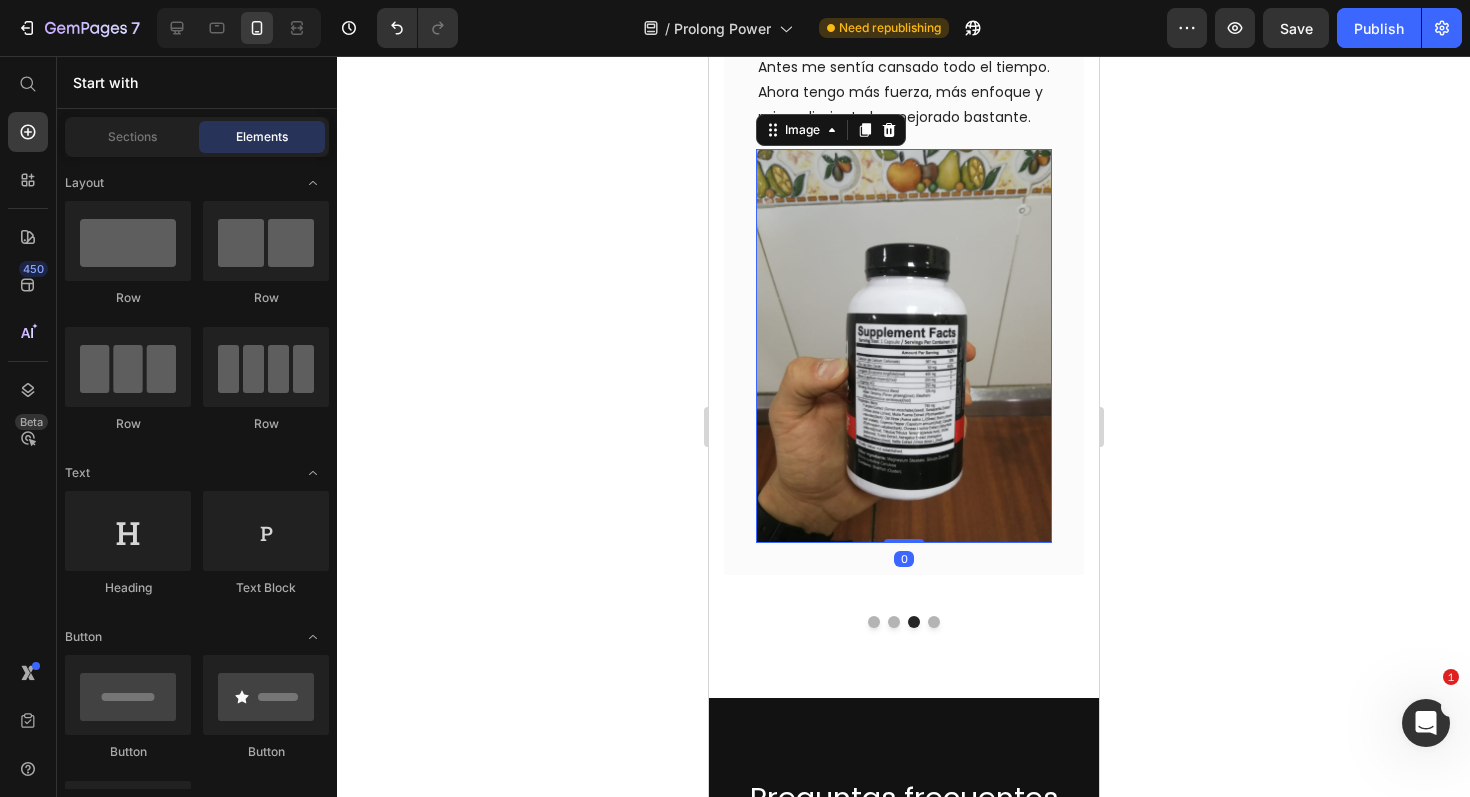 click at bounding box center (903, 346) 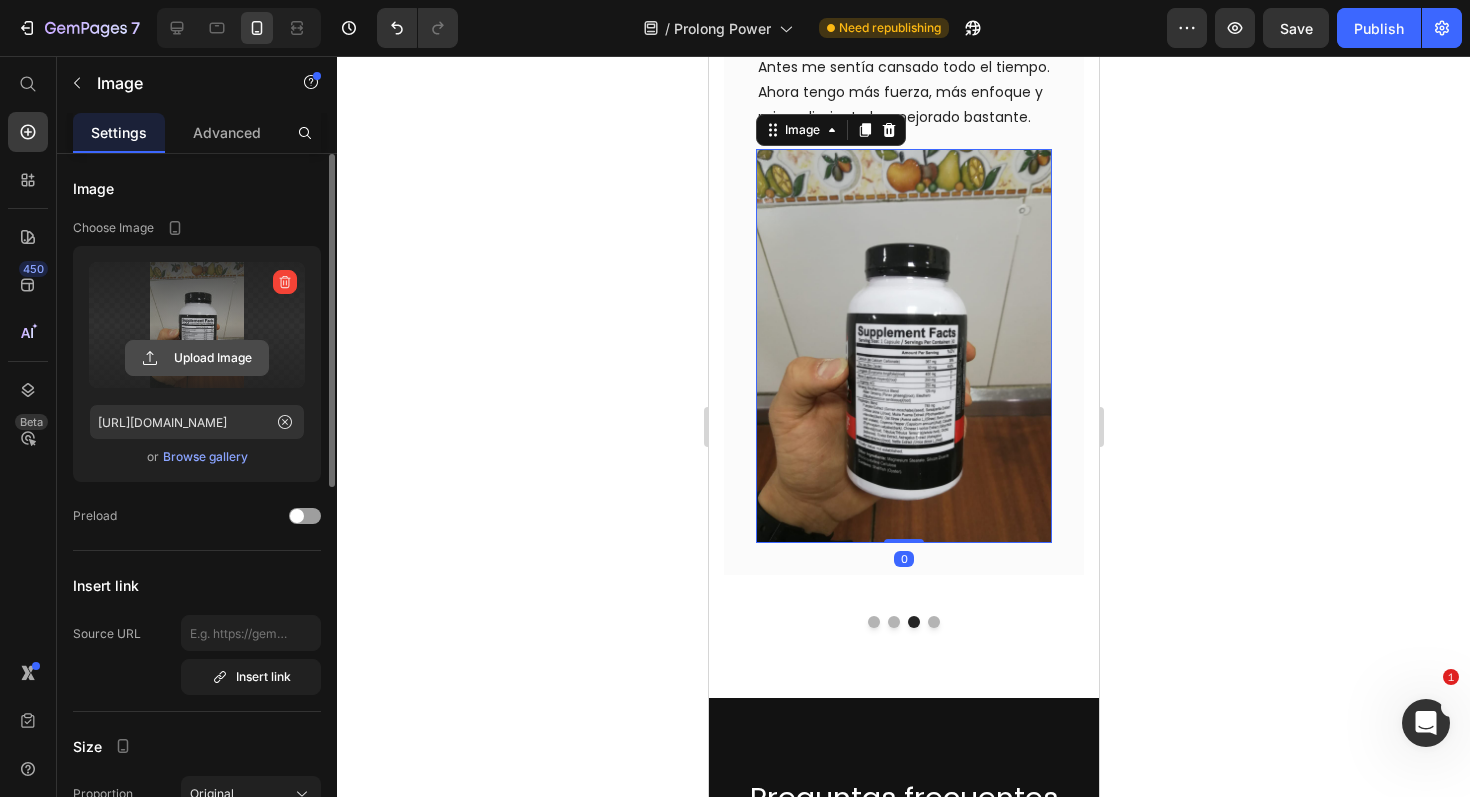 click 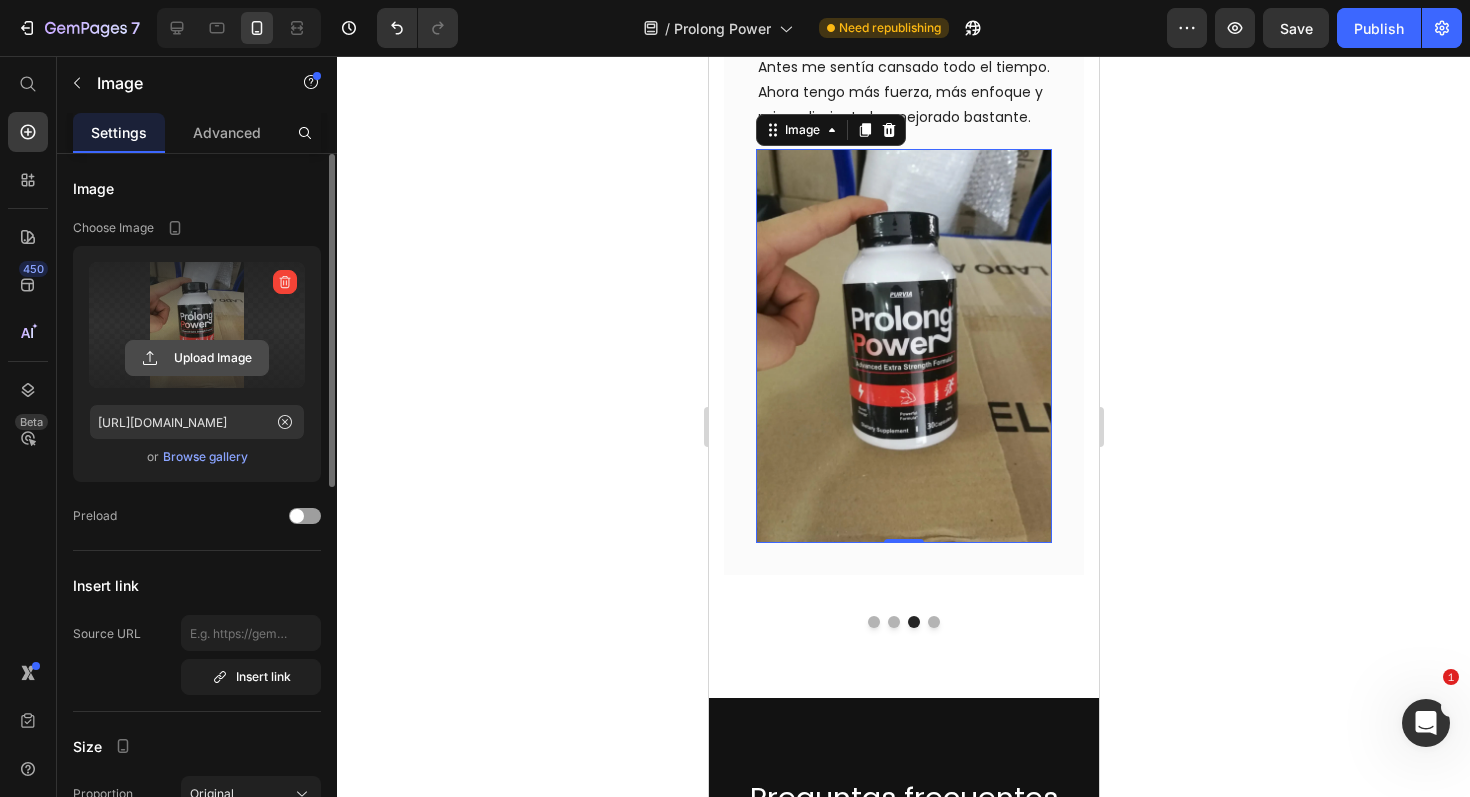click 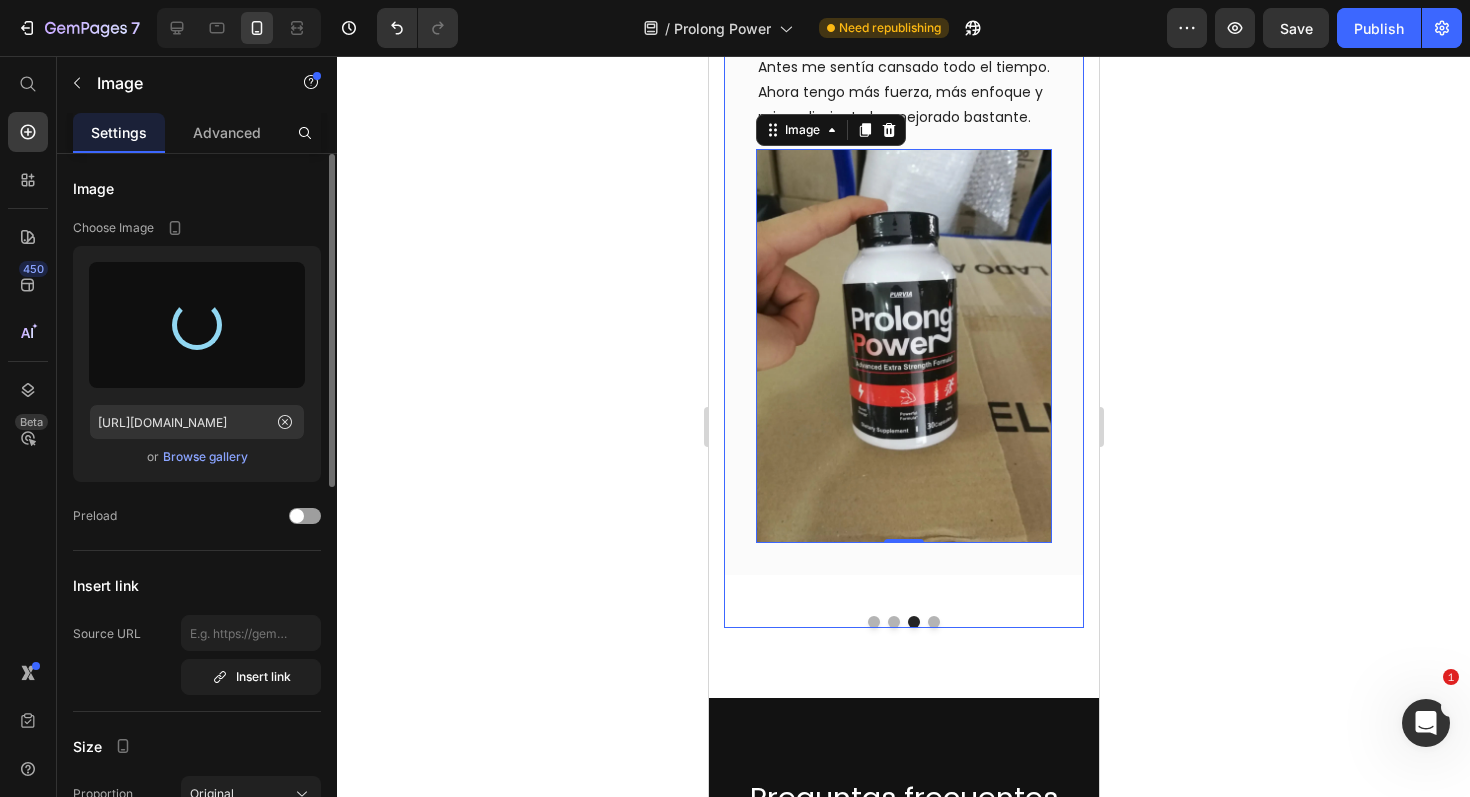 type on "[URL][DOMAIN_NAME]" 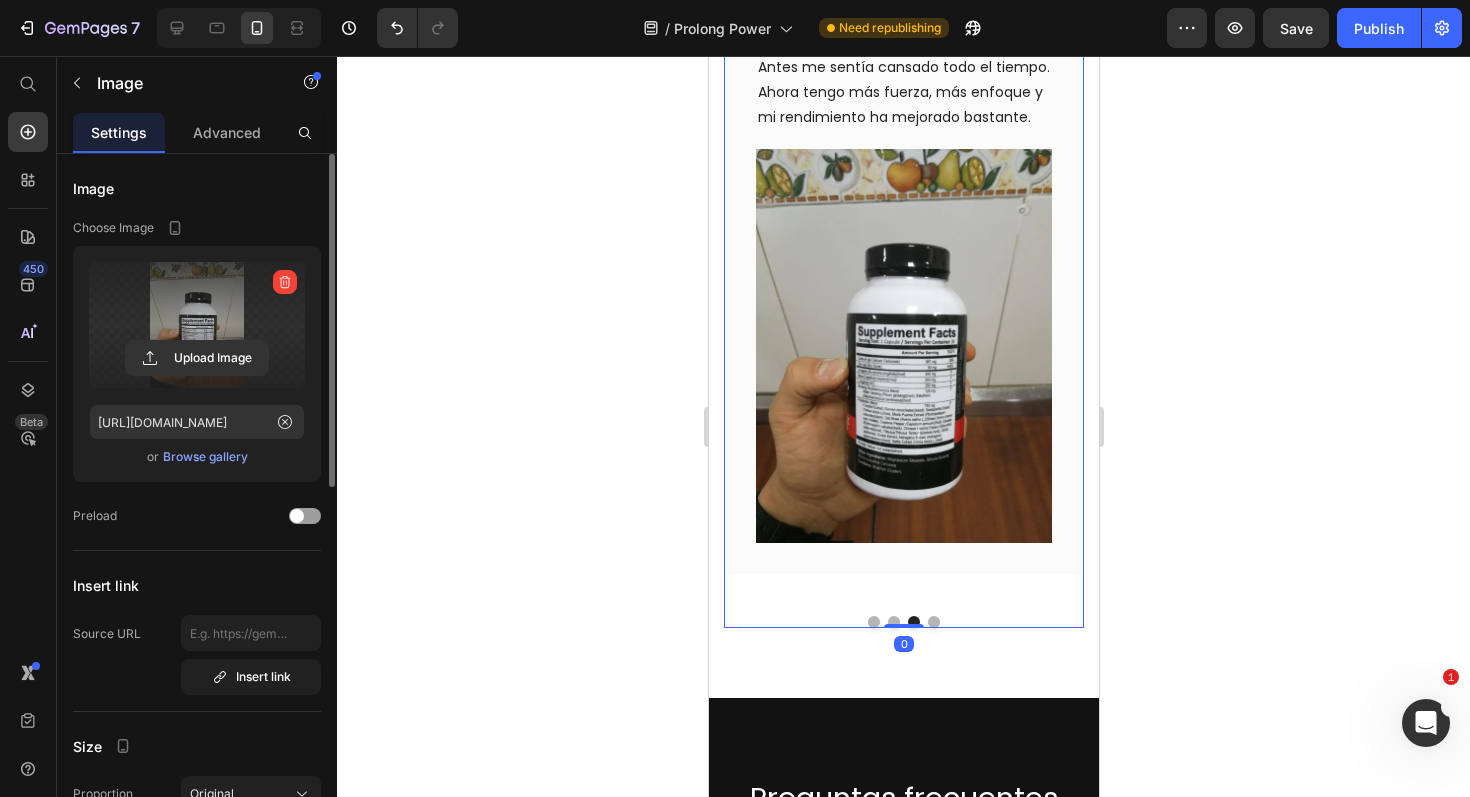 click at bounding box center (933, 622) 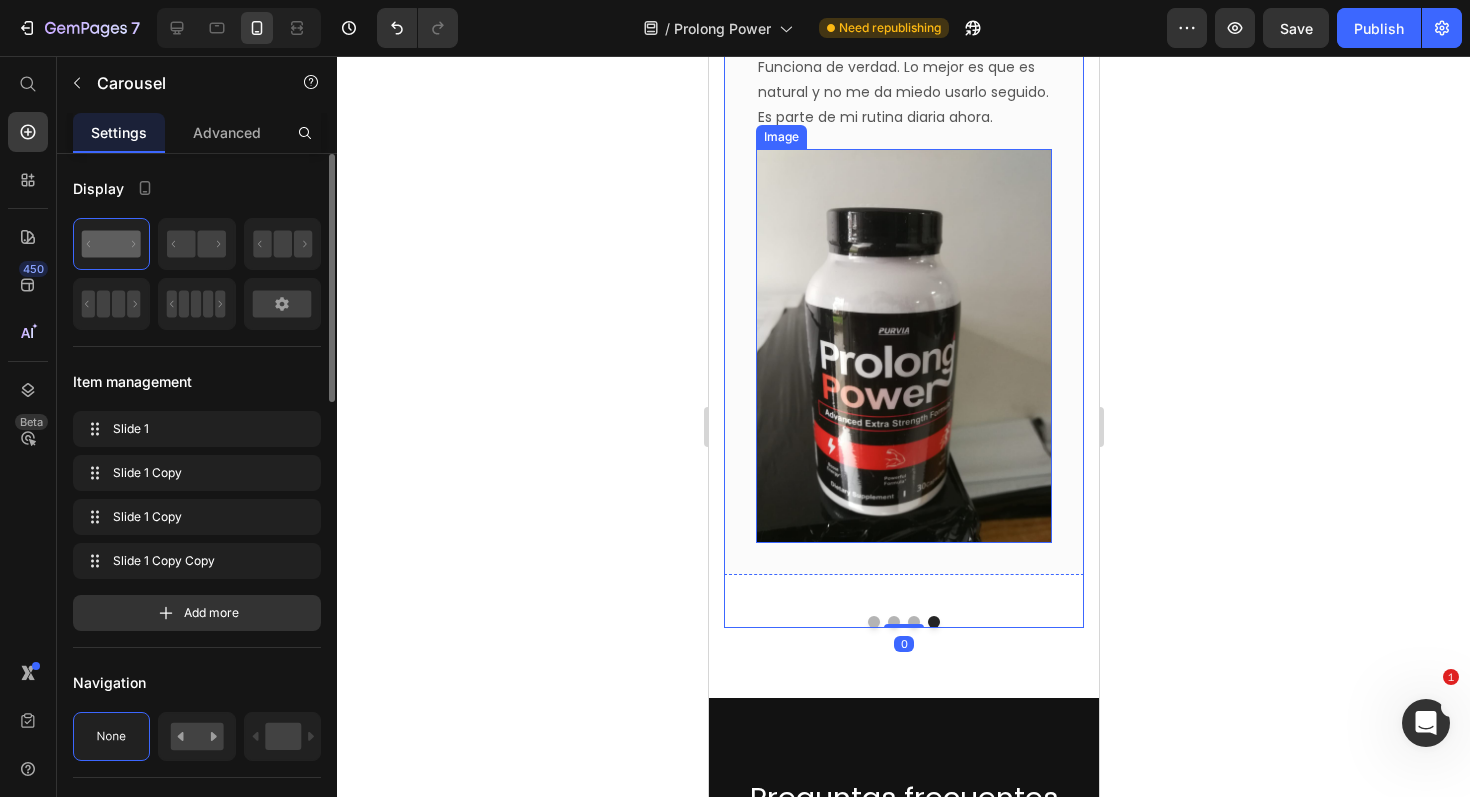 click at bounding box center (903, 346) 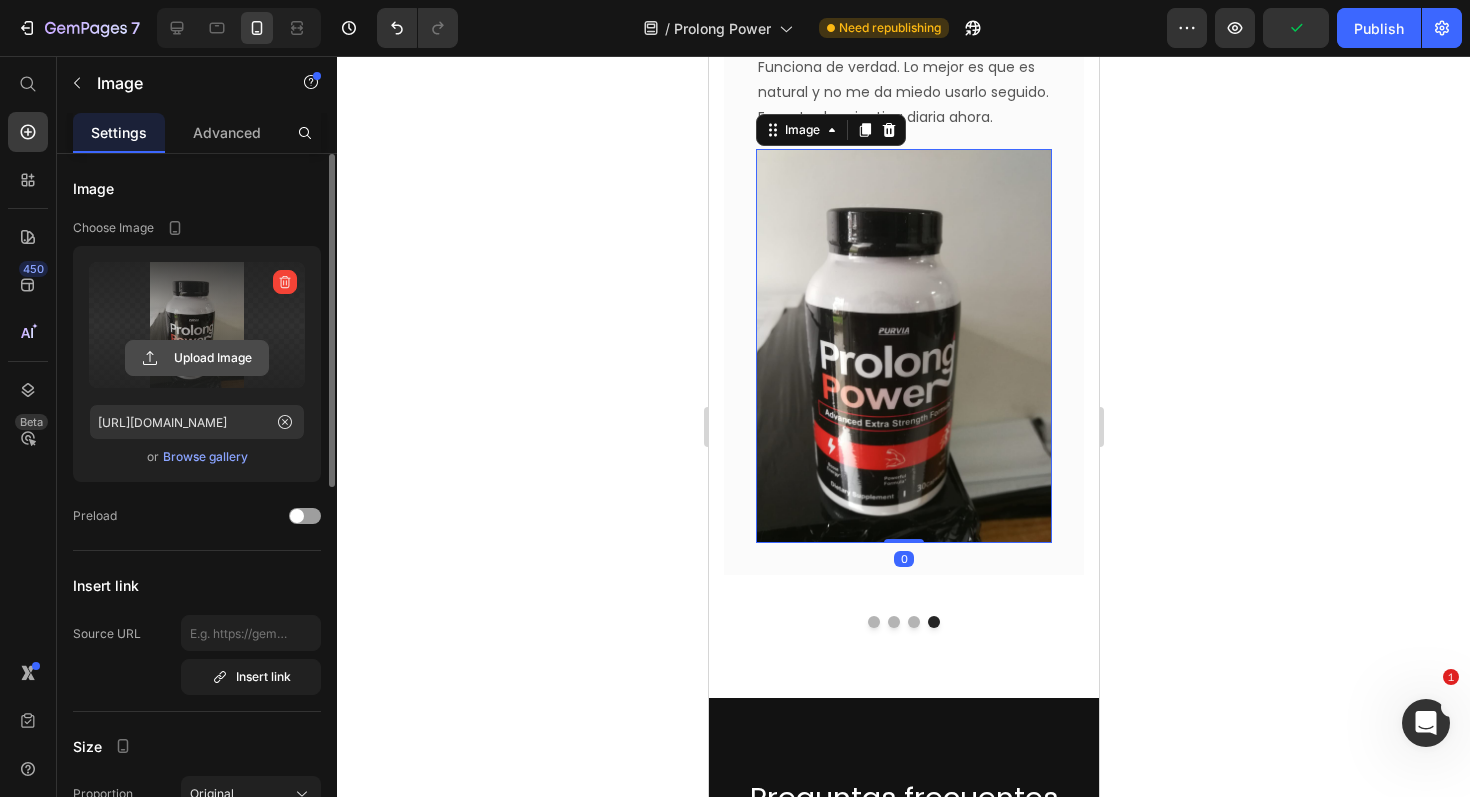 click 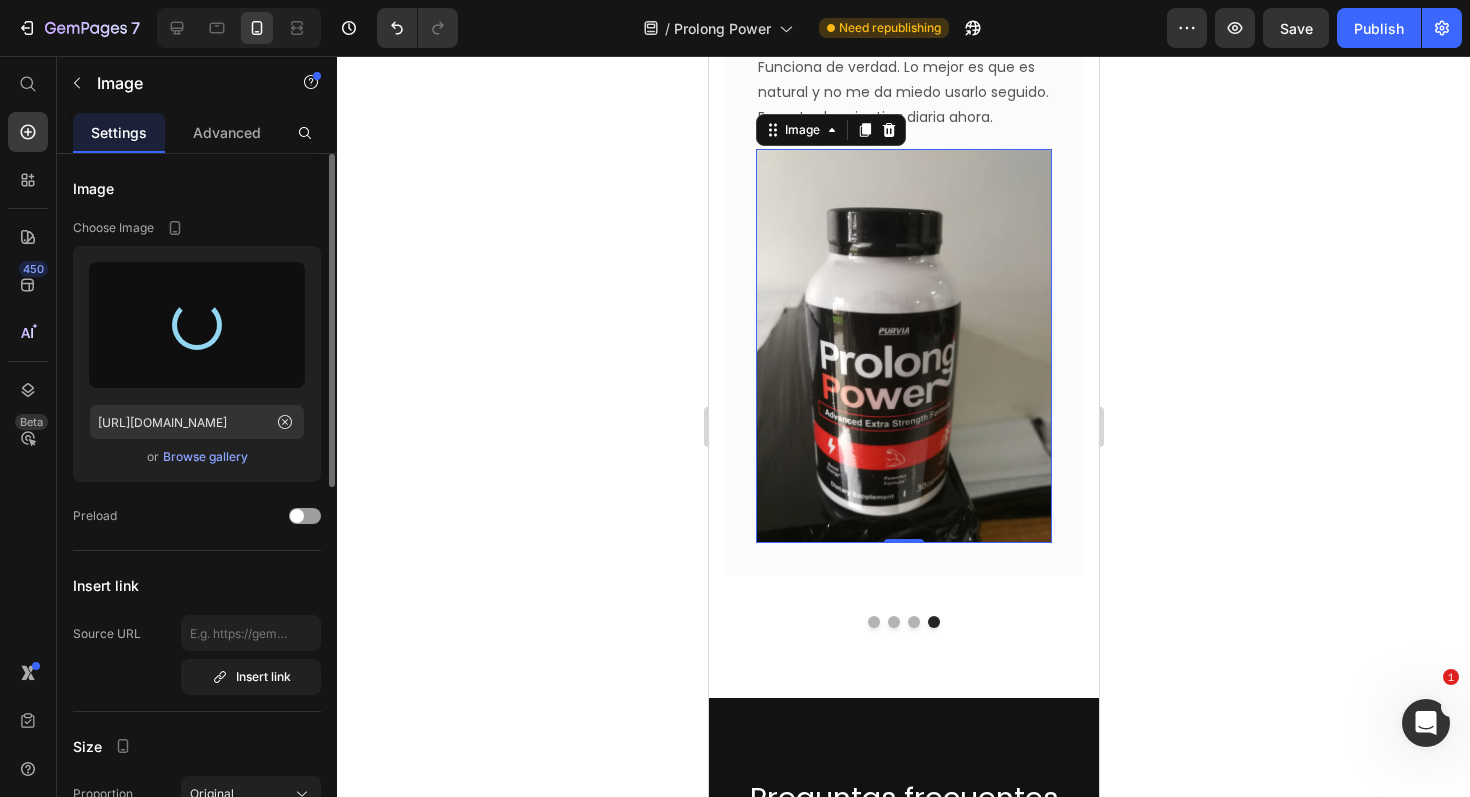 type on "[URL][DOMAIN_NAME]" 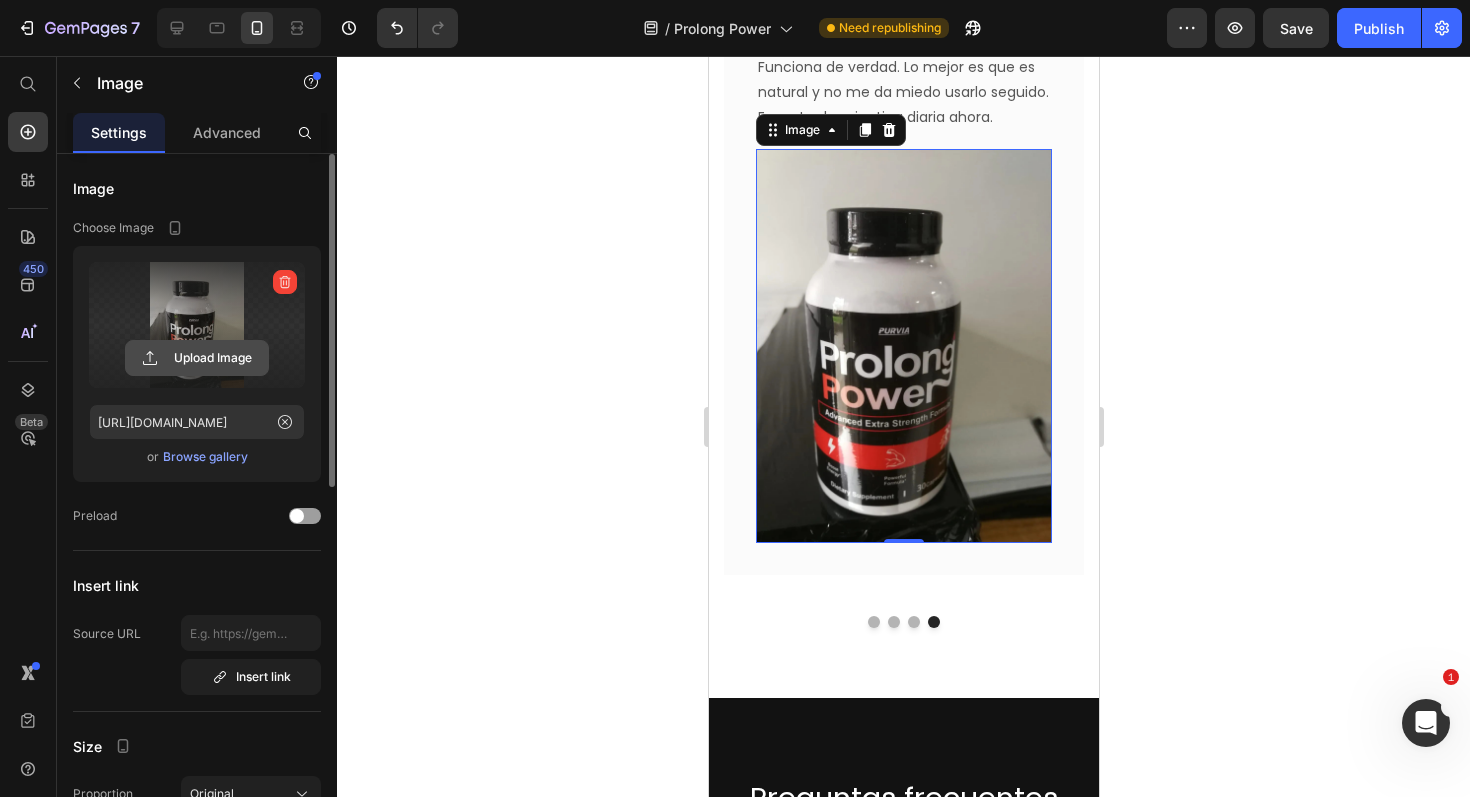 click 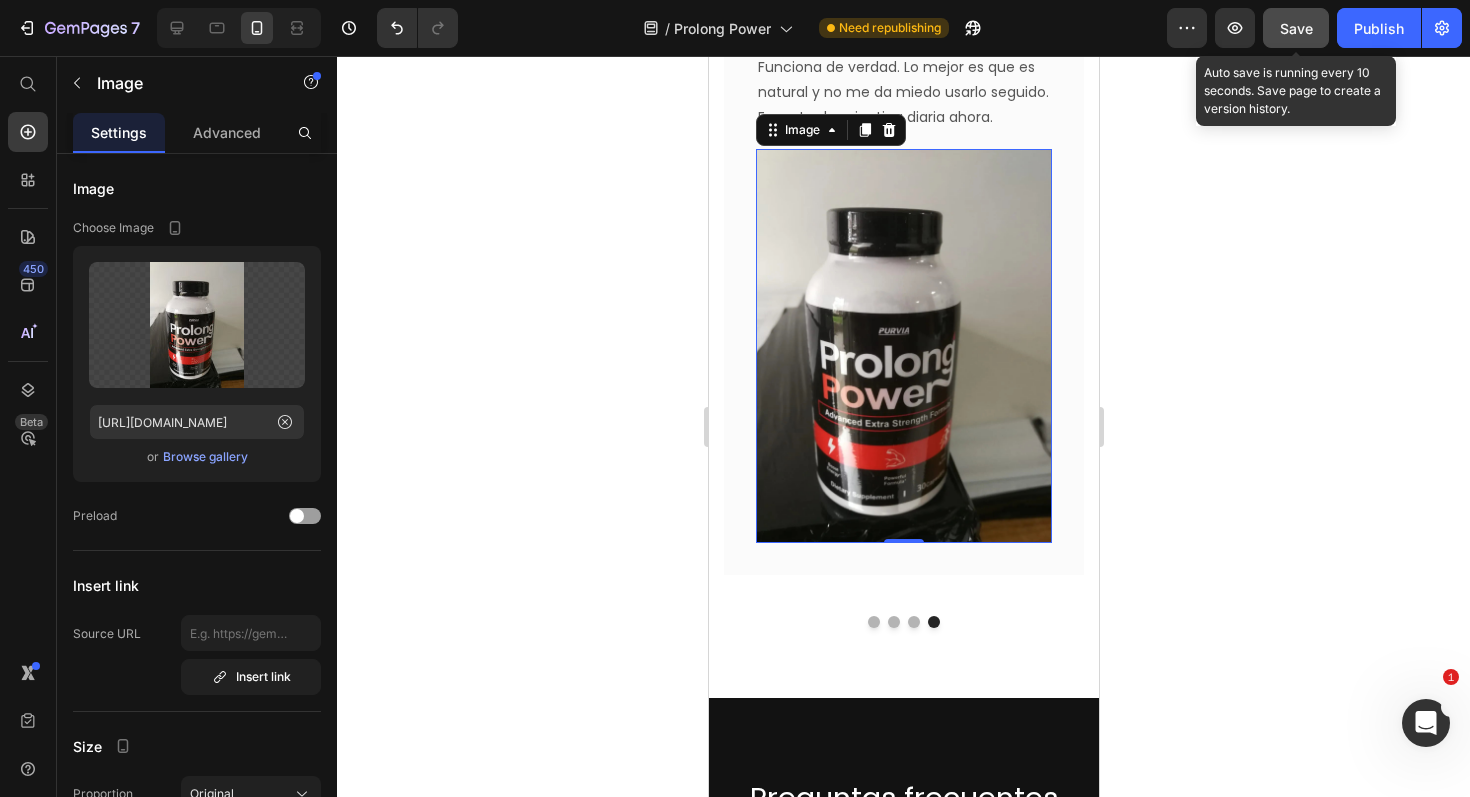 click on "Save" at bounding box center (1296, 28) 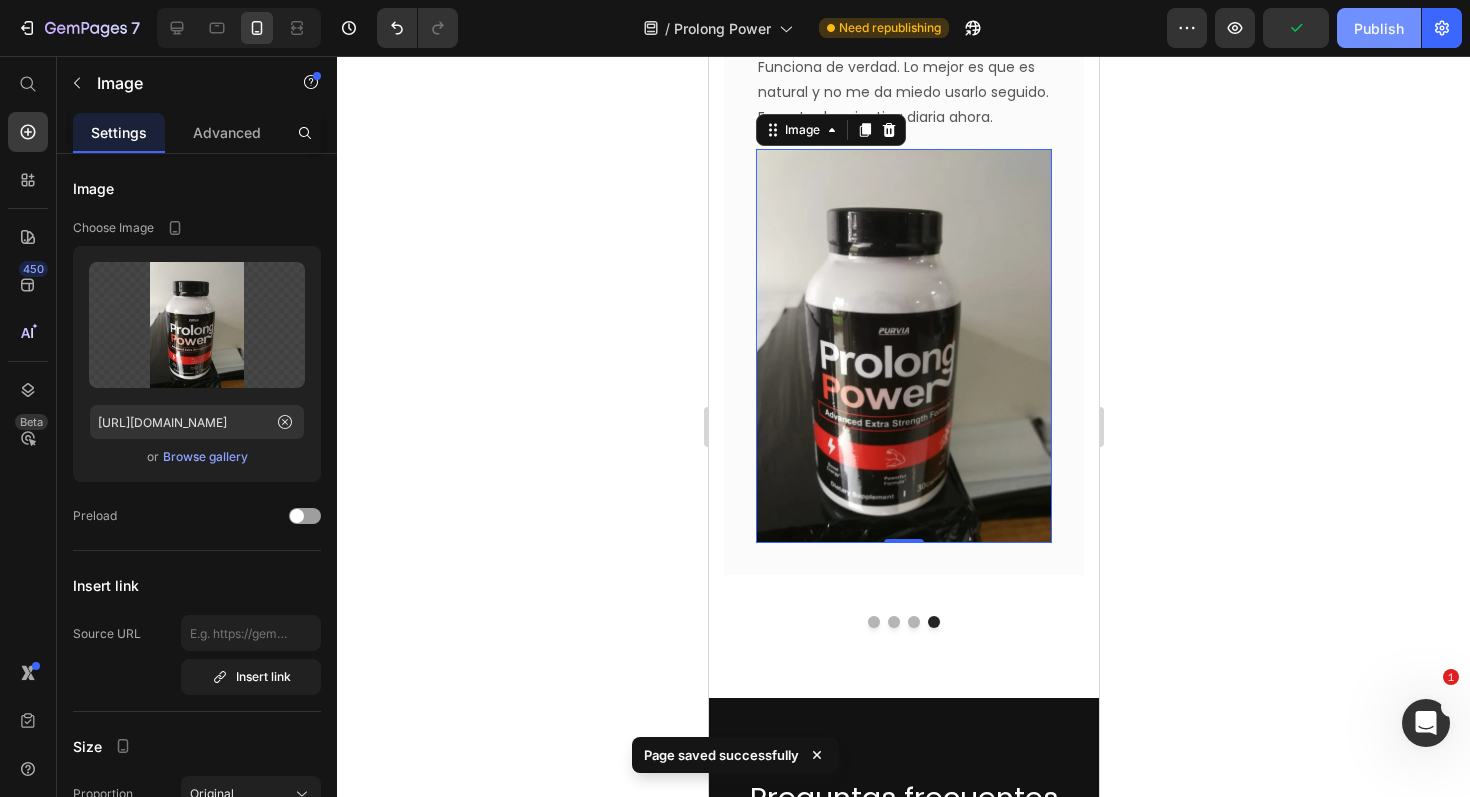 click on "Publish" at bounding box center [1379, 28] 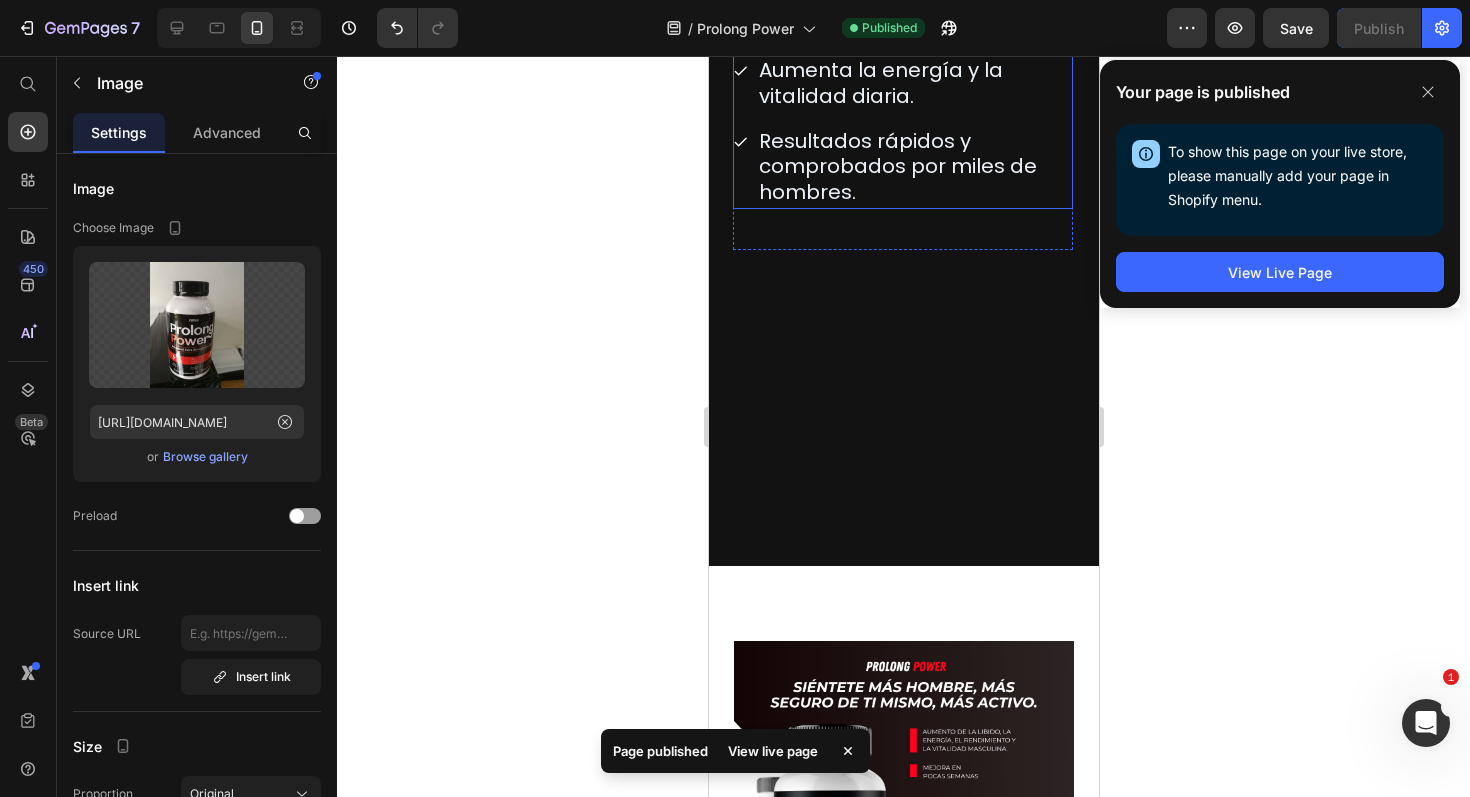 scroll, scrollTop: 1928, scrollLeft: 0, axis: vertical 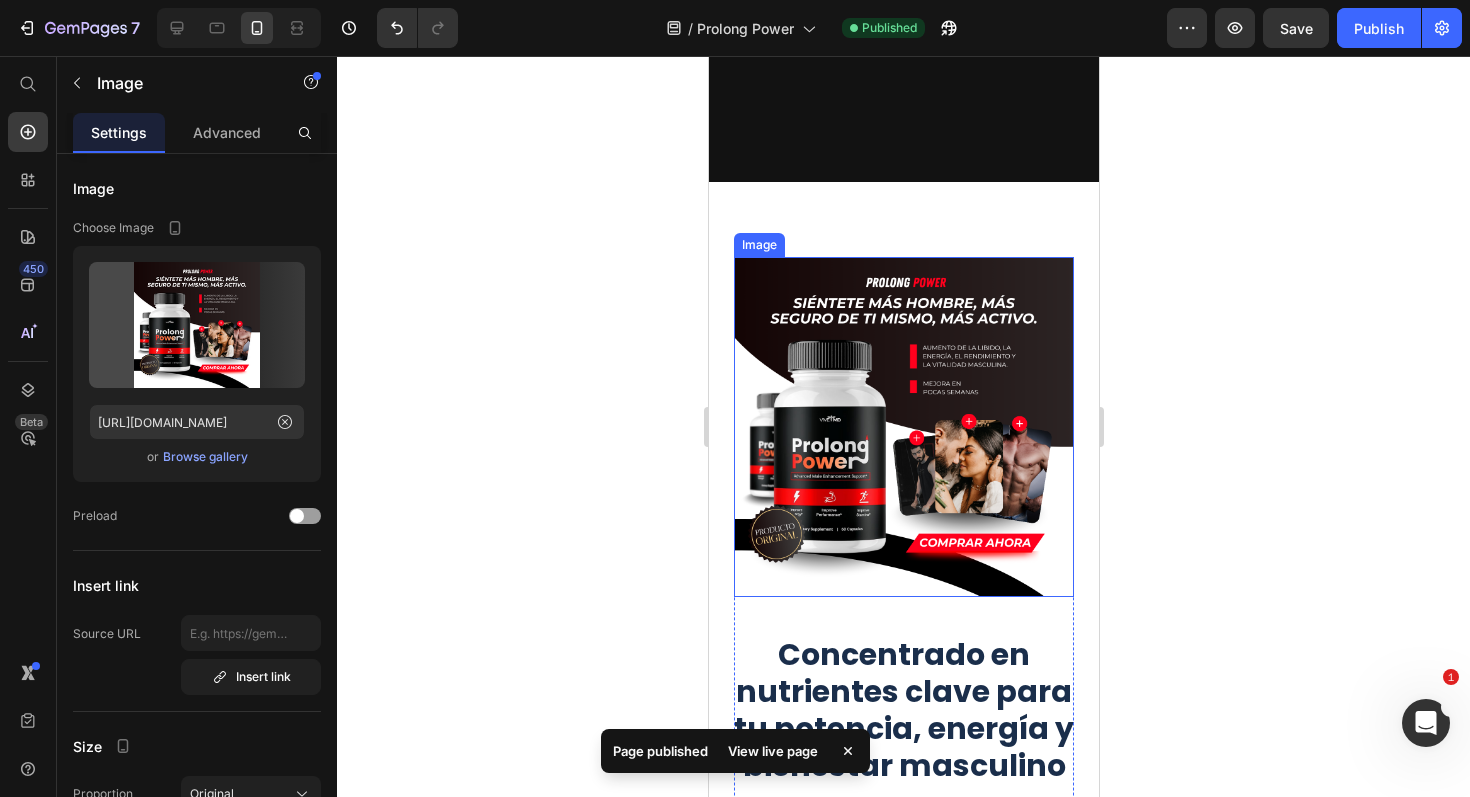 click at bounding box center [903, 427] 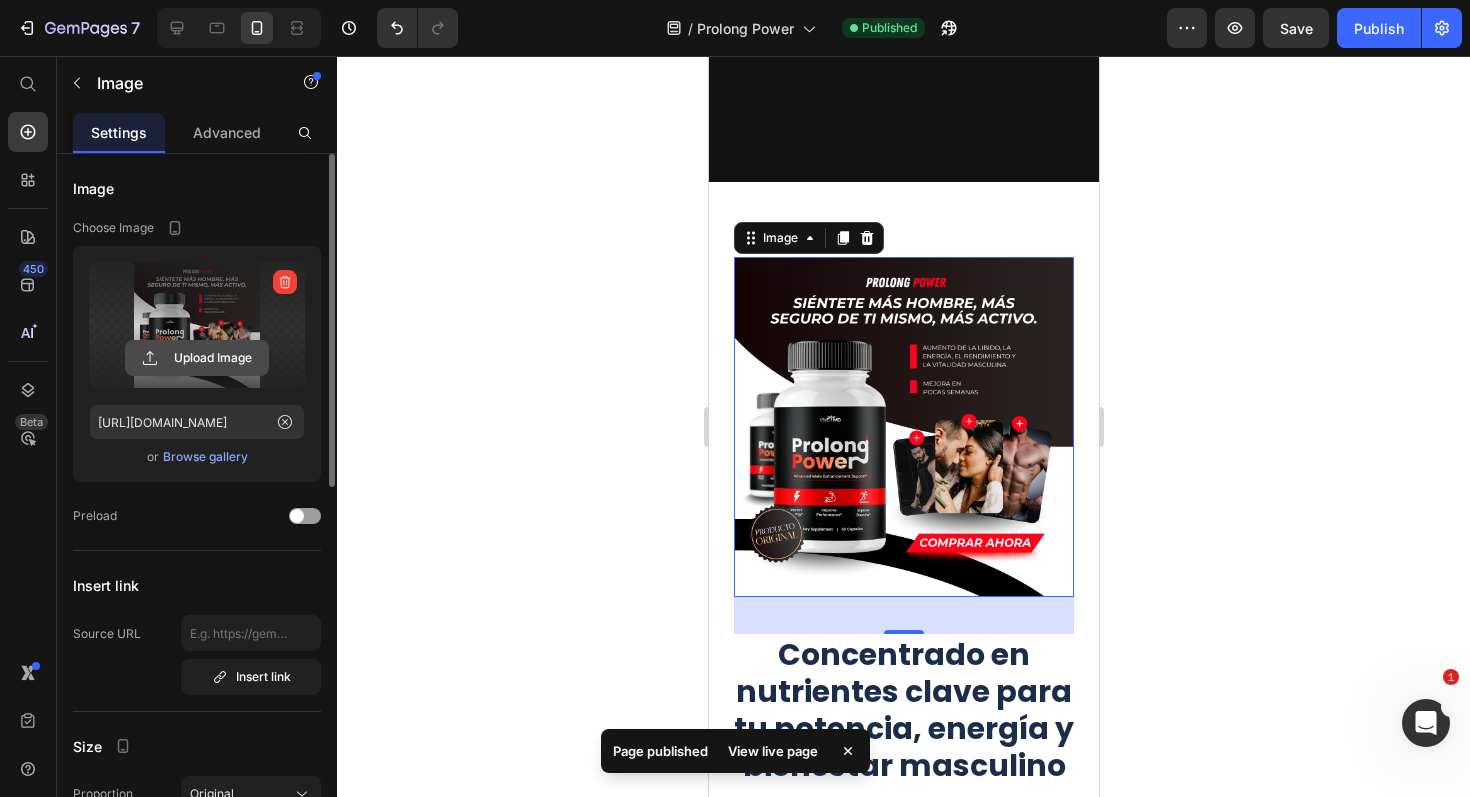 click 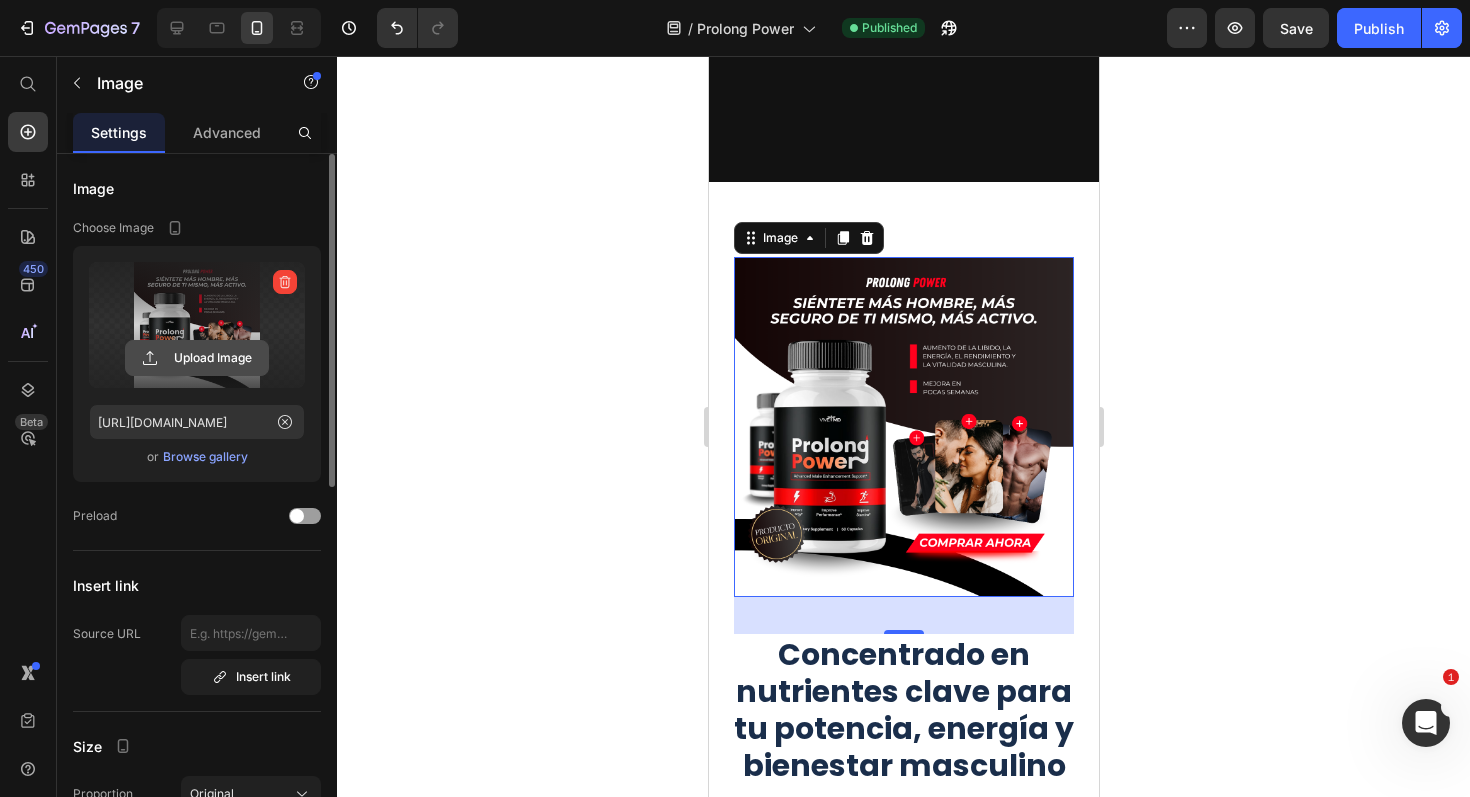click 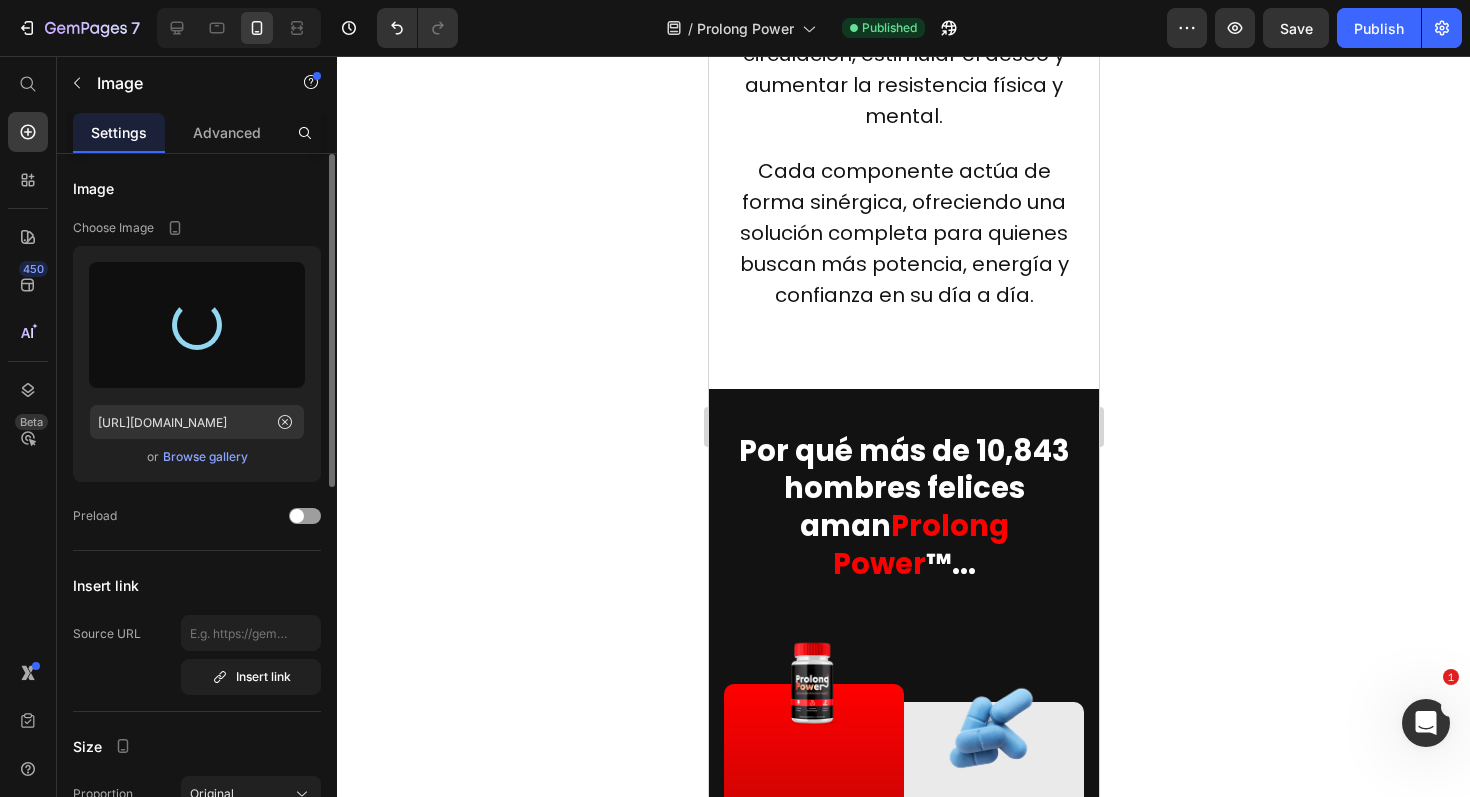 scroll, scrollTop: 3385, scrollLeft: 0, axis: vertical 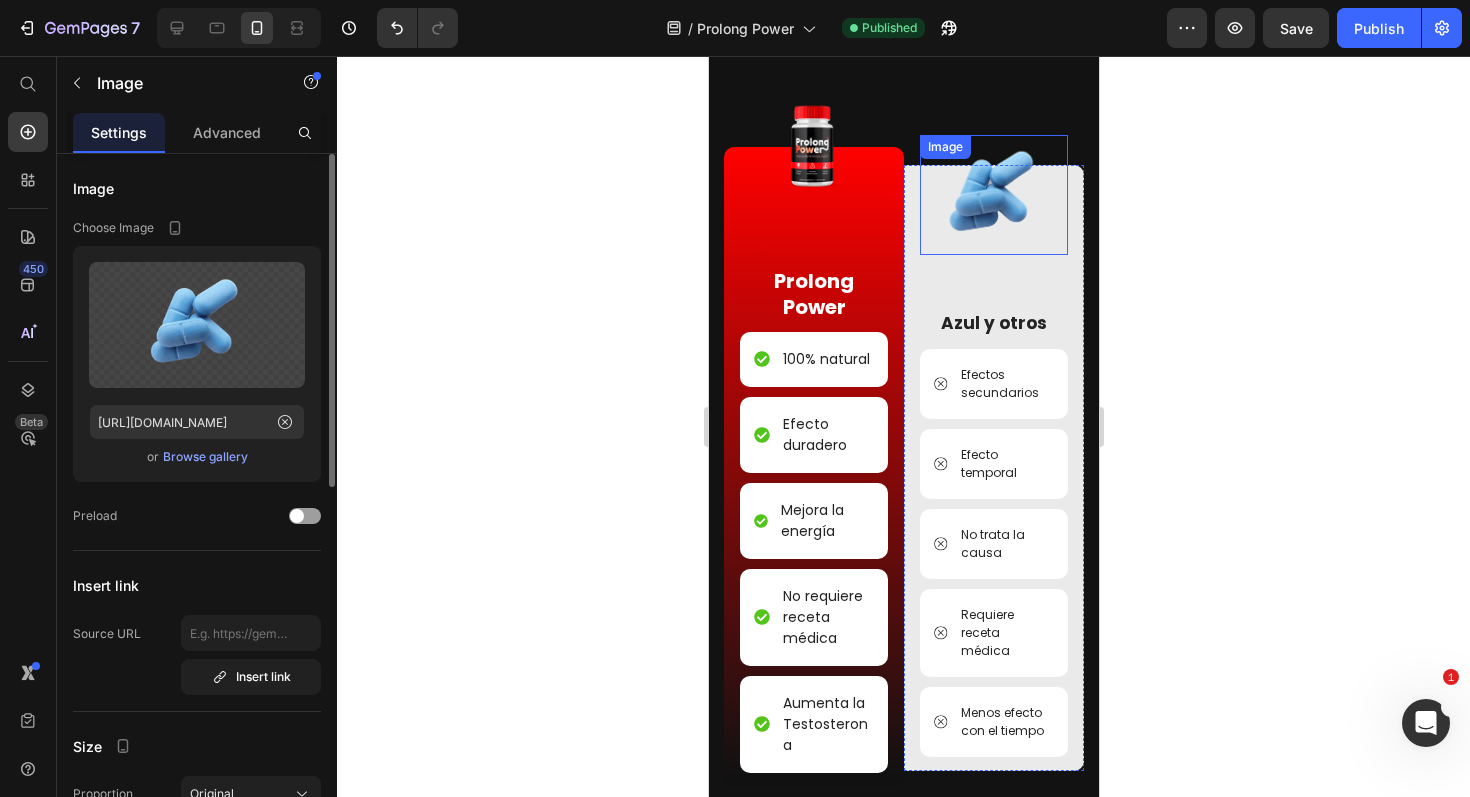 click at bounding box center [993, 195] 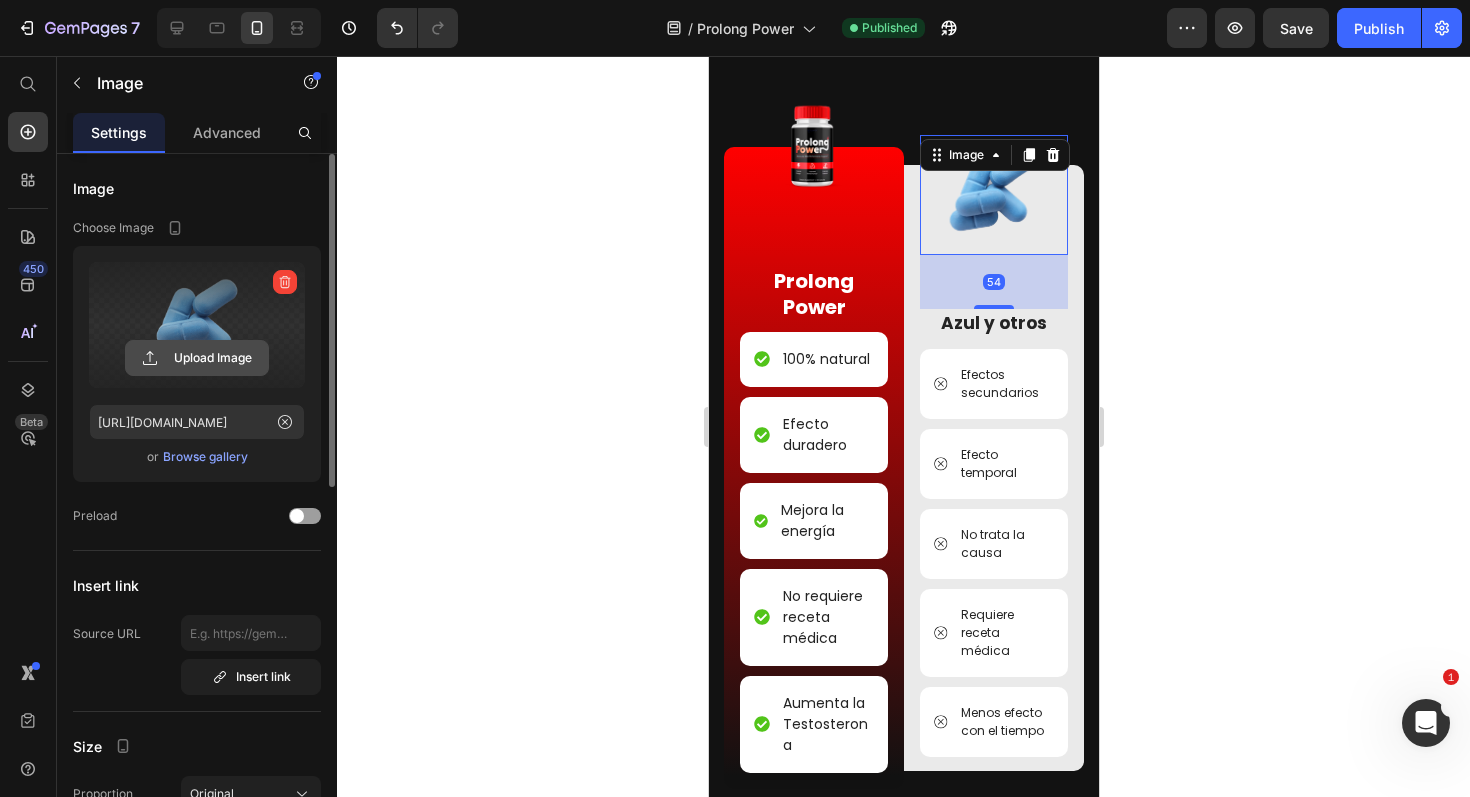click 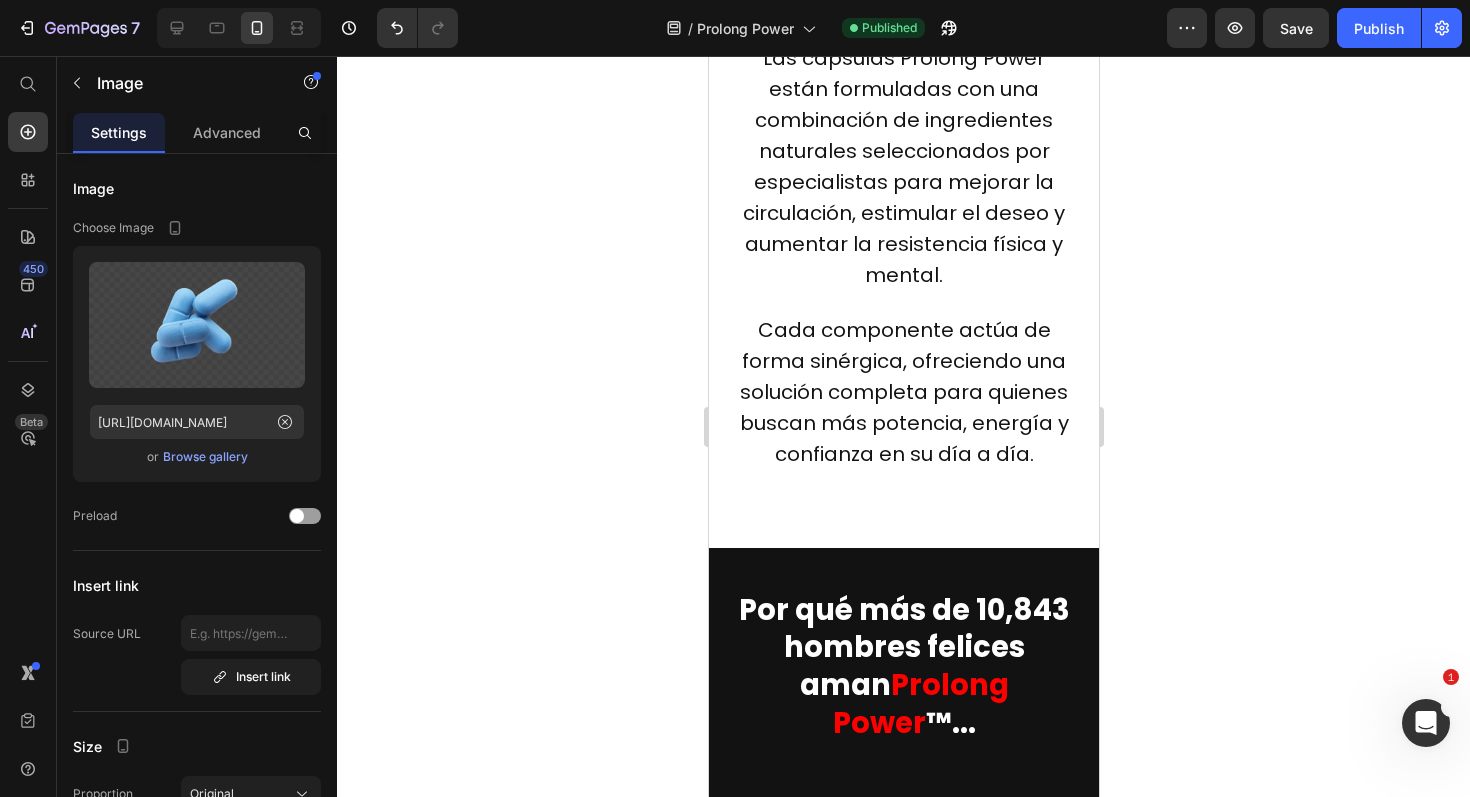 scroll, scrollTop: 2337, scrollLeft: 0, axis: vertical 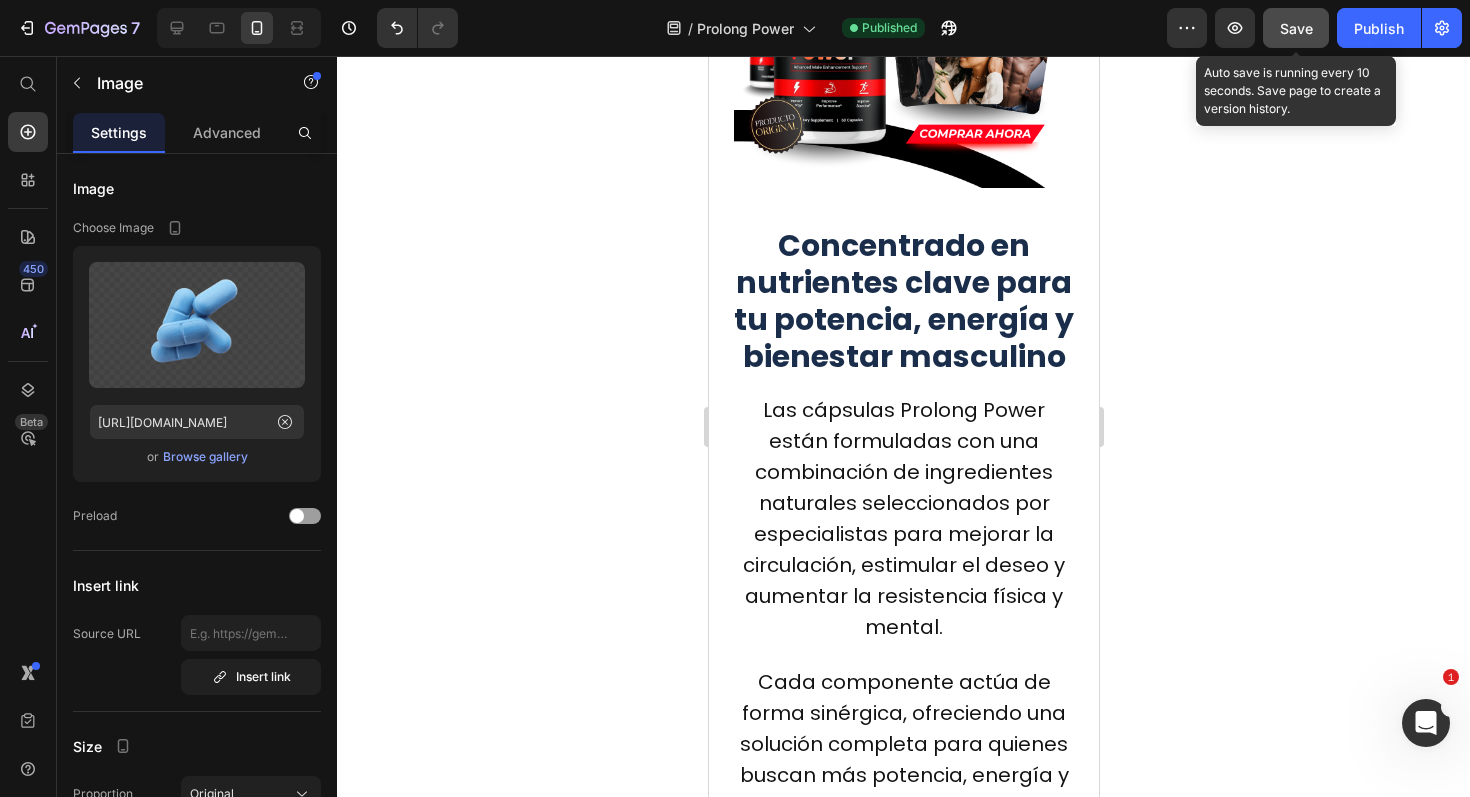 click on "Save" at bounding box center (1296, 28) 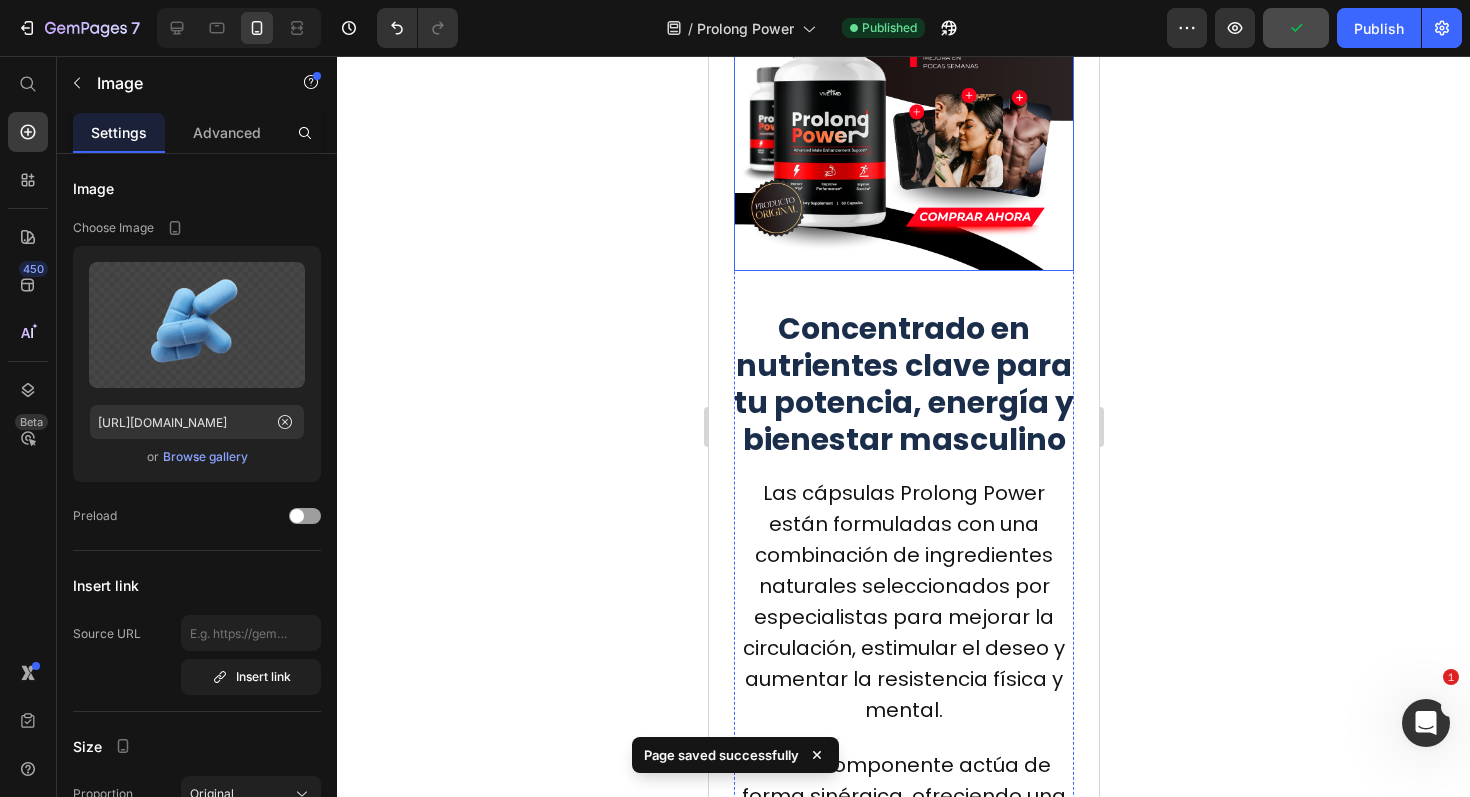 scroll, scrollTop: 2236, scrollLeft: 0, axis: vertical 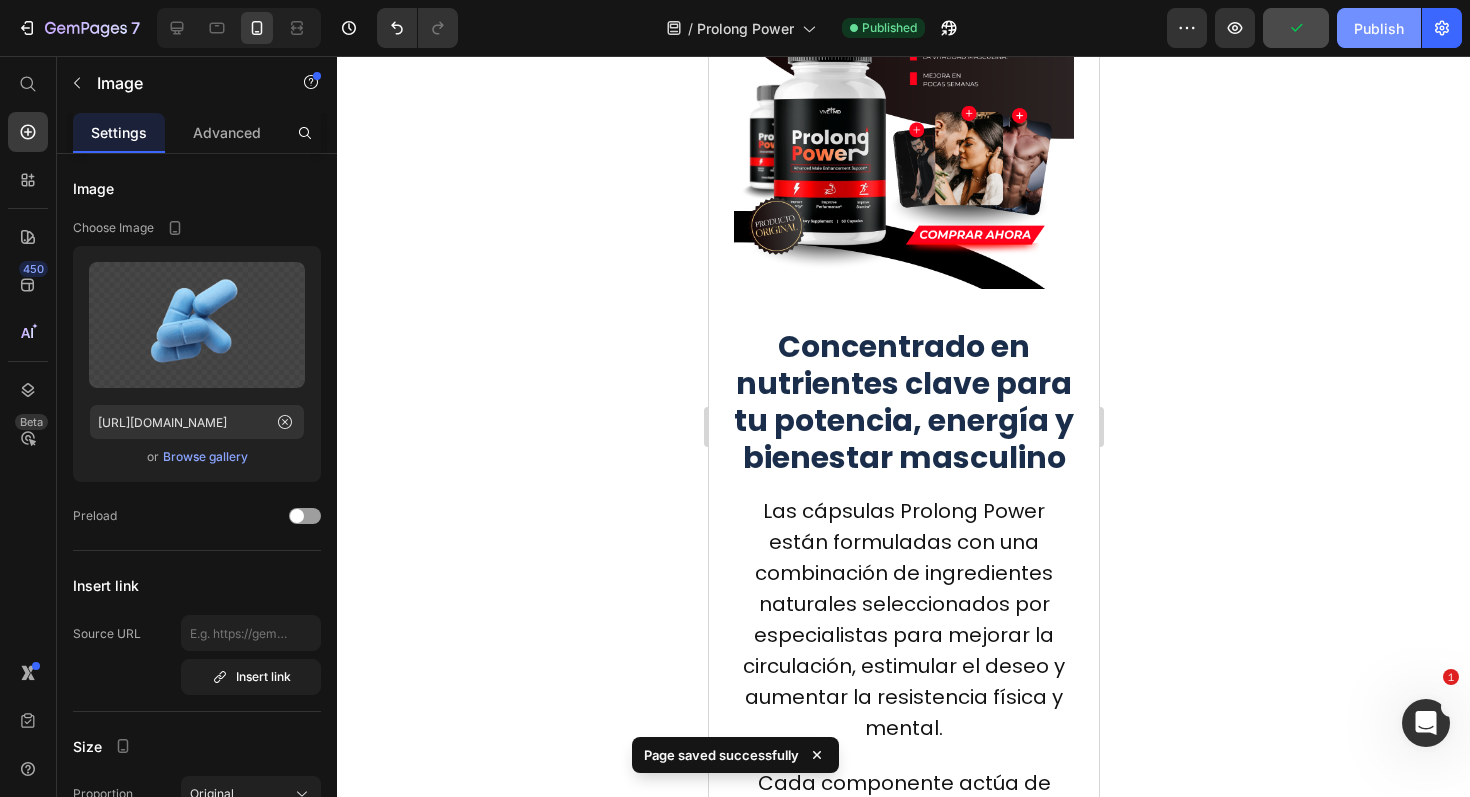 click on "Publish" at bounding box center (1379, 28) 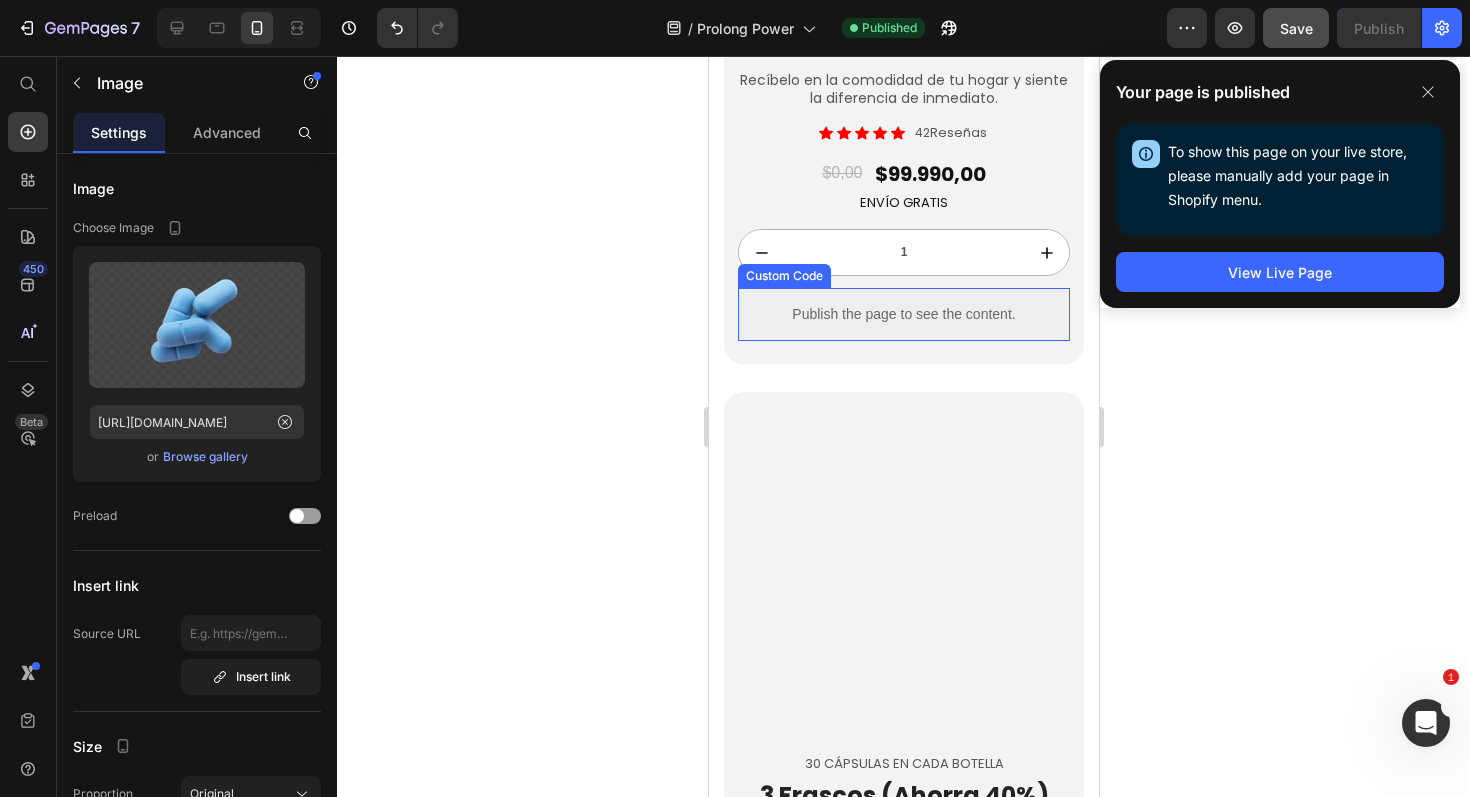 scroll, scrollTop: 4563, scrollLeft: 0, axis: vertical 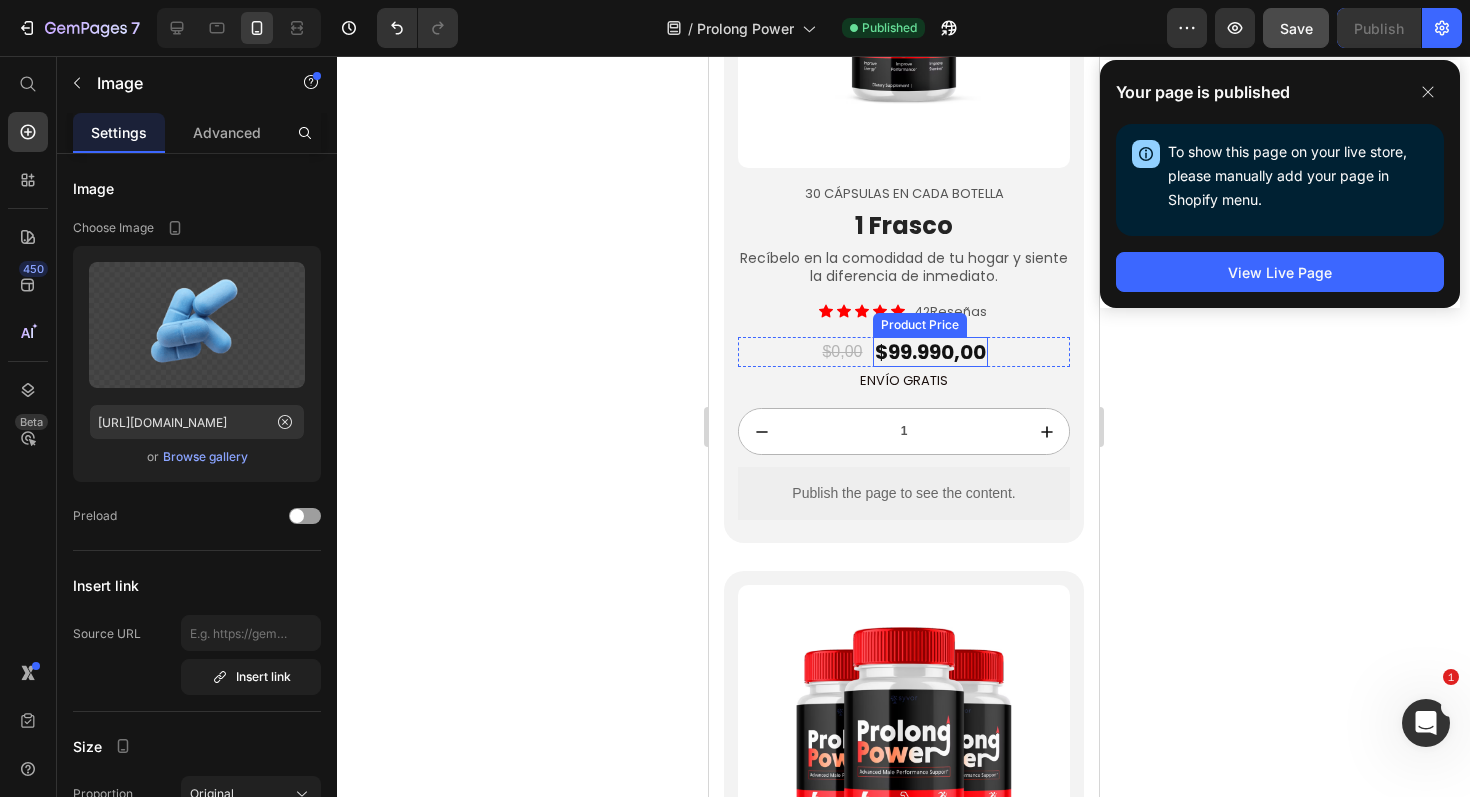 click on "$99.990,00" at bounding box center (929, 352) 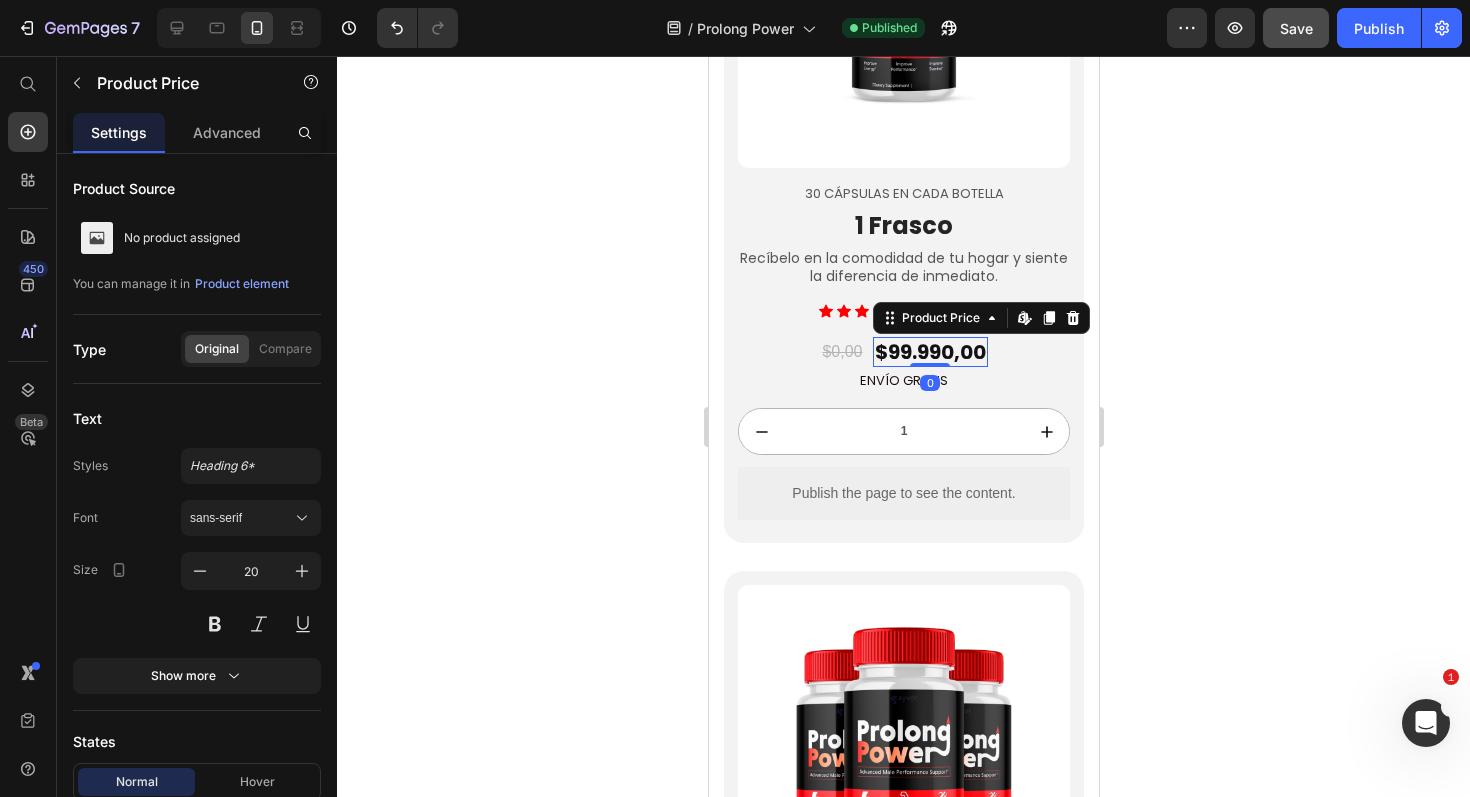 click on "$99.990,00" at bounding box center (929, 352) 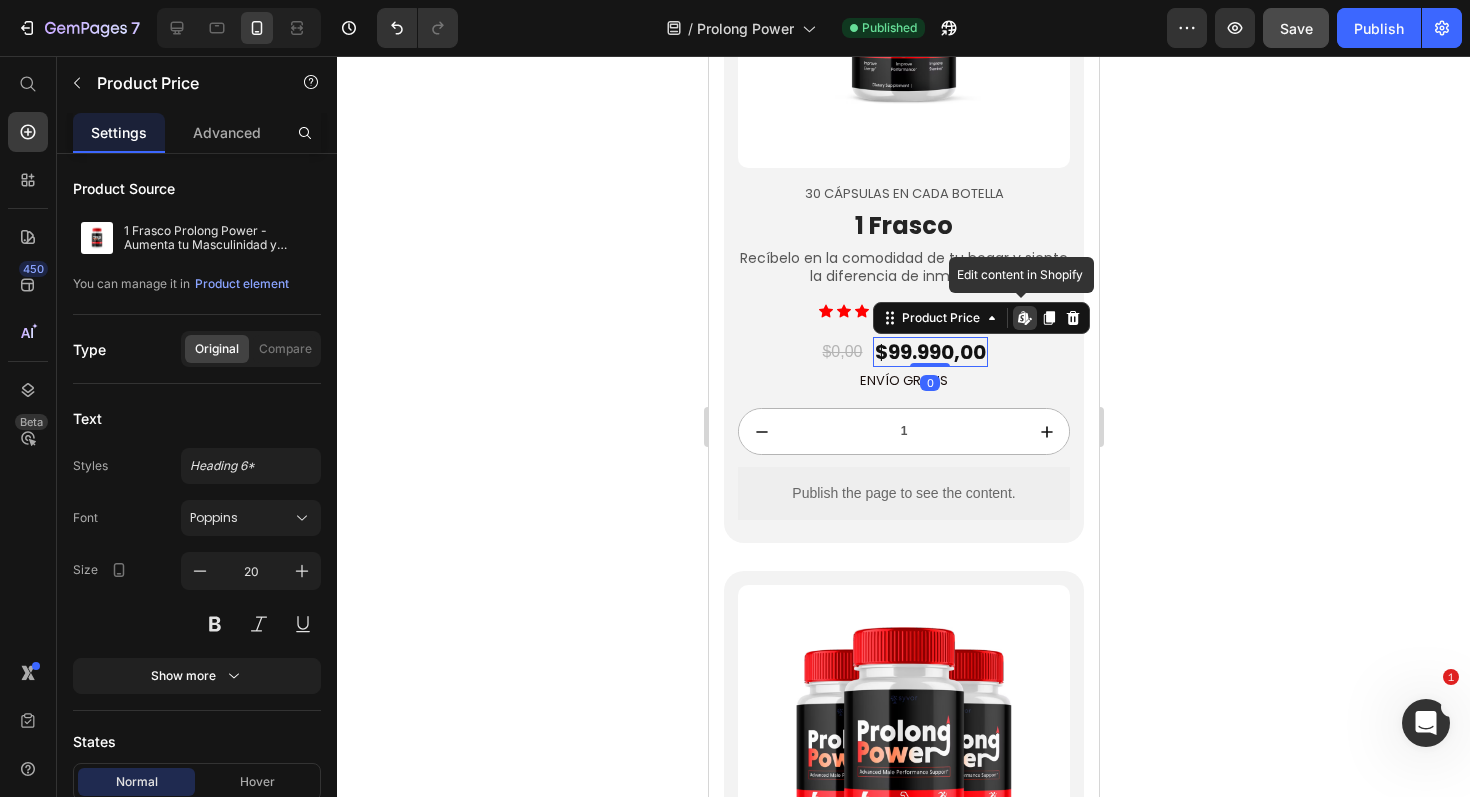 click on "$99.990,00" at bounding box center [929, 352] 